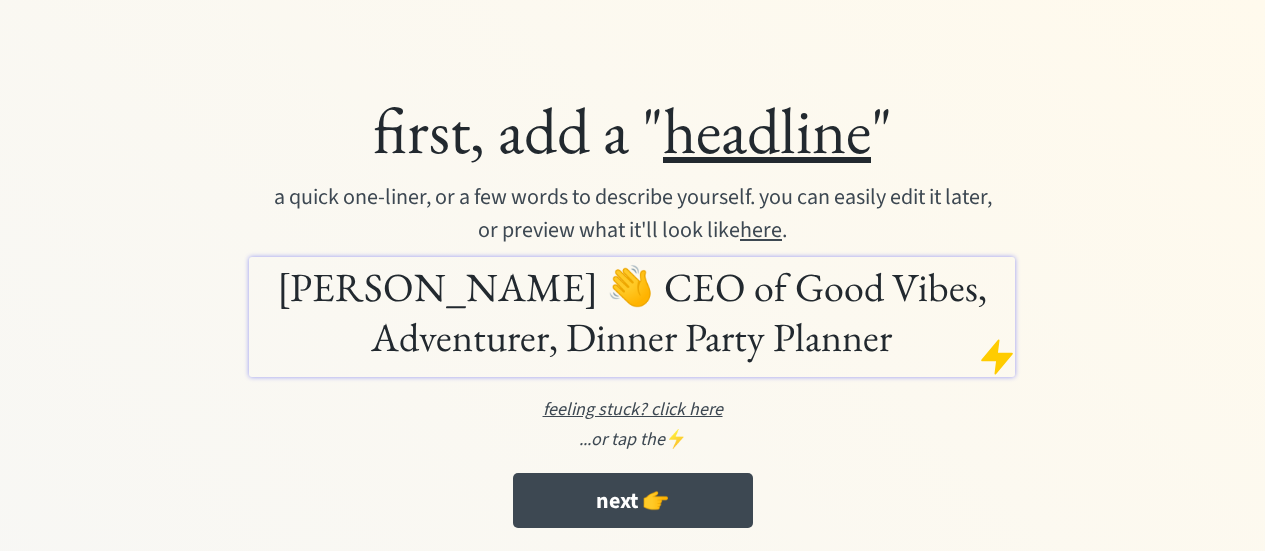 scroll, scrollTop: 0, scrollLeft: 0, axis: both 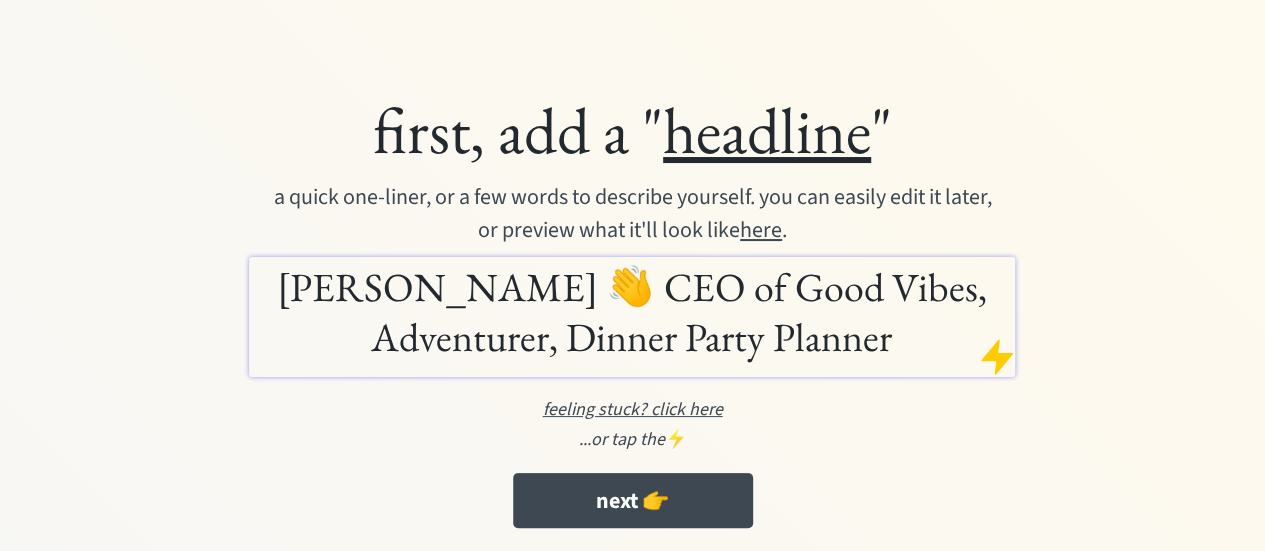 click on "Margareth Egbuchulam 👋 CEO of Good Vibes, Adventurer, Dinner Party Planner" at bounding box center [632, 312] 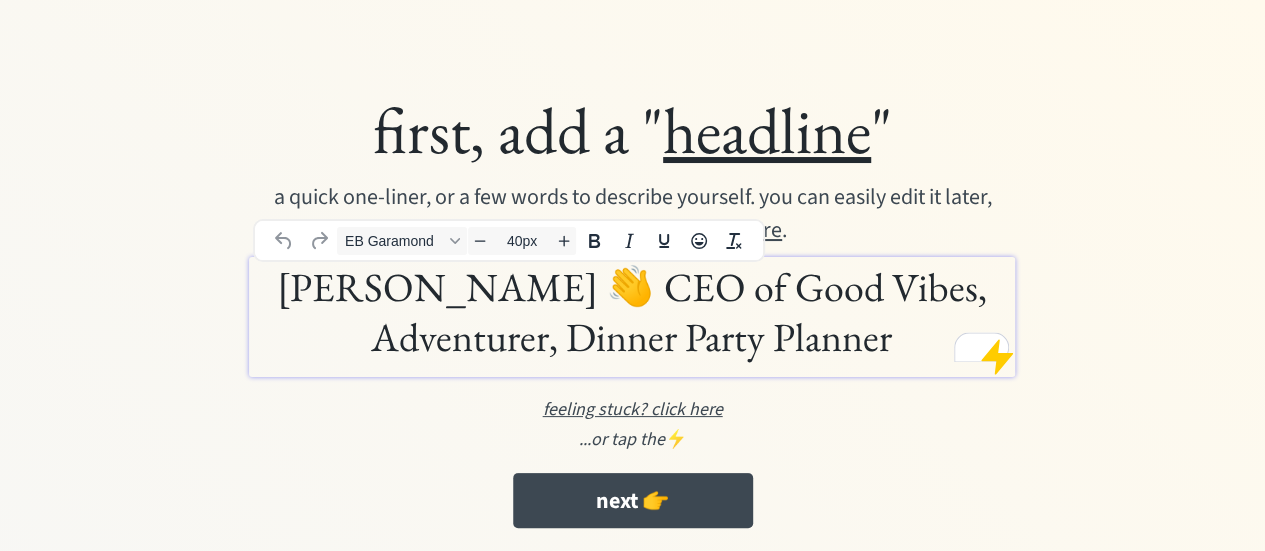 type 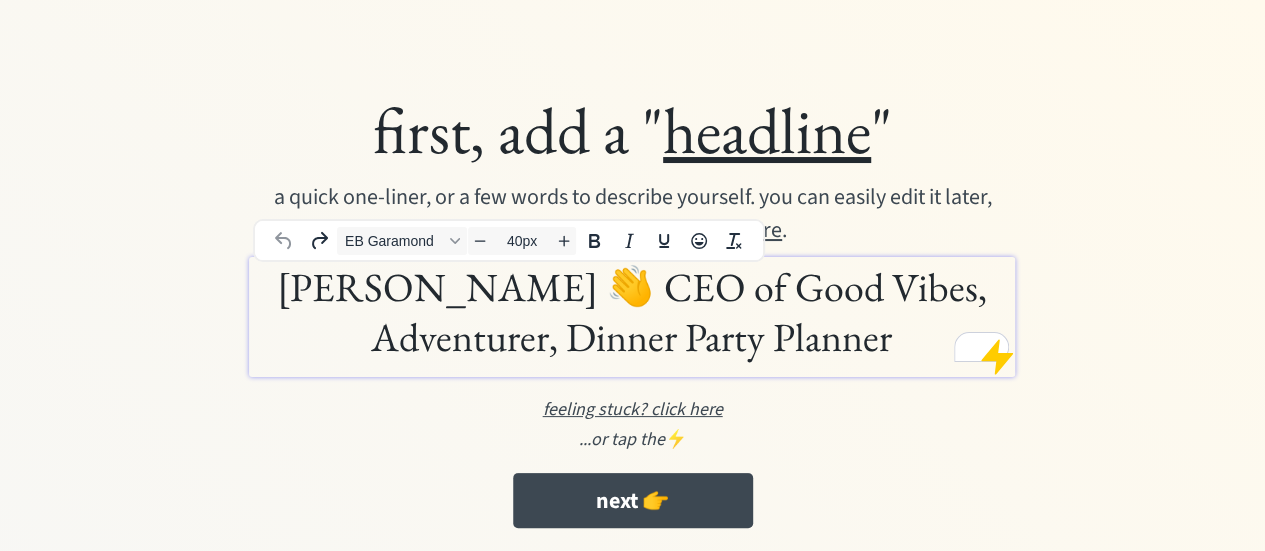 click on "Margareth Egbuchulam 👋 CEO of Good Vibes, Adventurer, Dinner Party Planner" at bounding box center [632, 312] 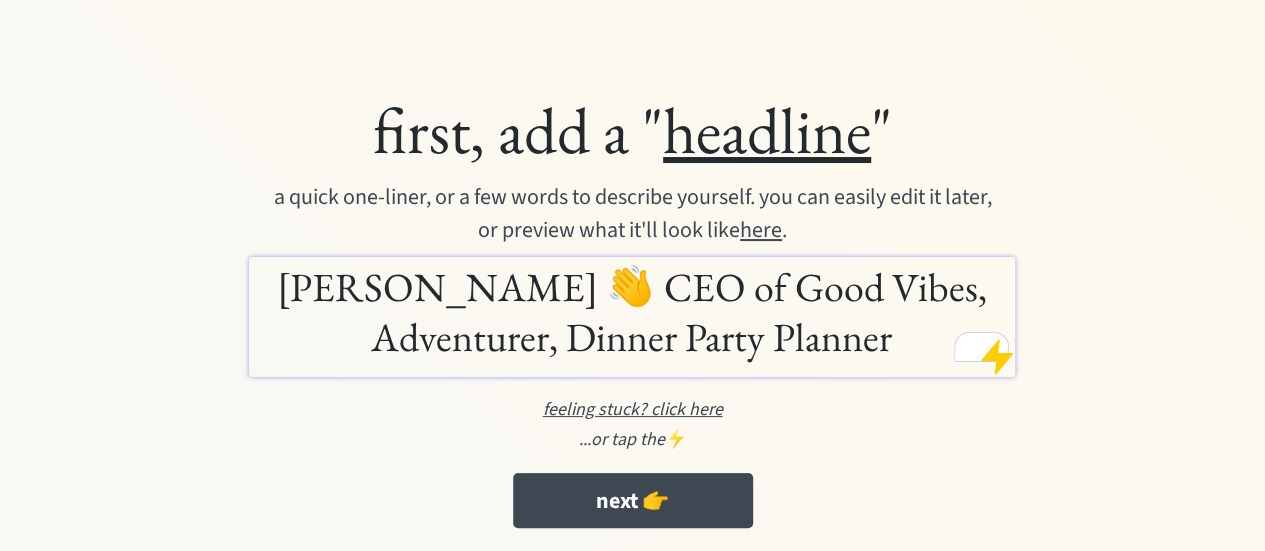 click on "first, add a " headline "" at bounding box center [633, 130] 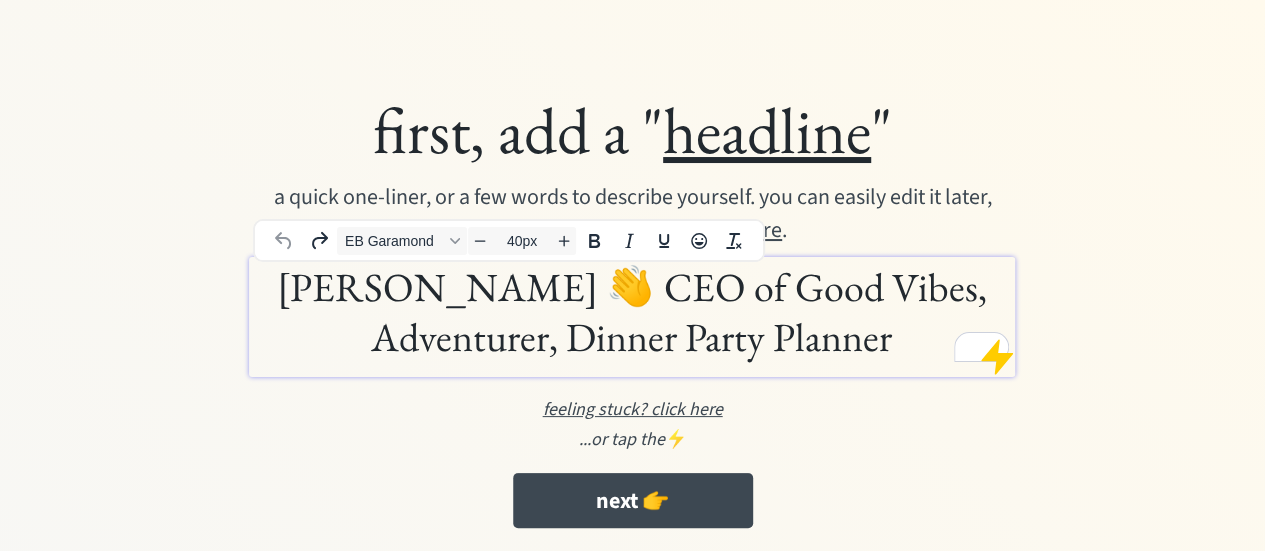 click on "Margareth Egbuchulam 👋 CEO of Good Vibes, Adventurer, Dinner Party Planner" at bounding box center (632, 312) 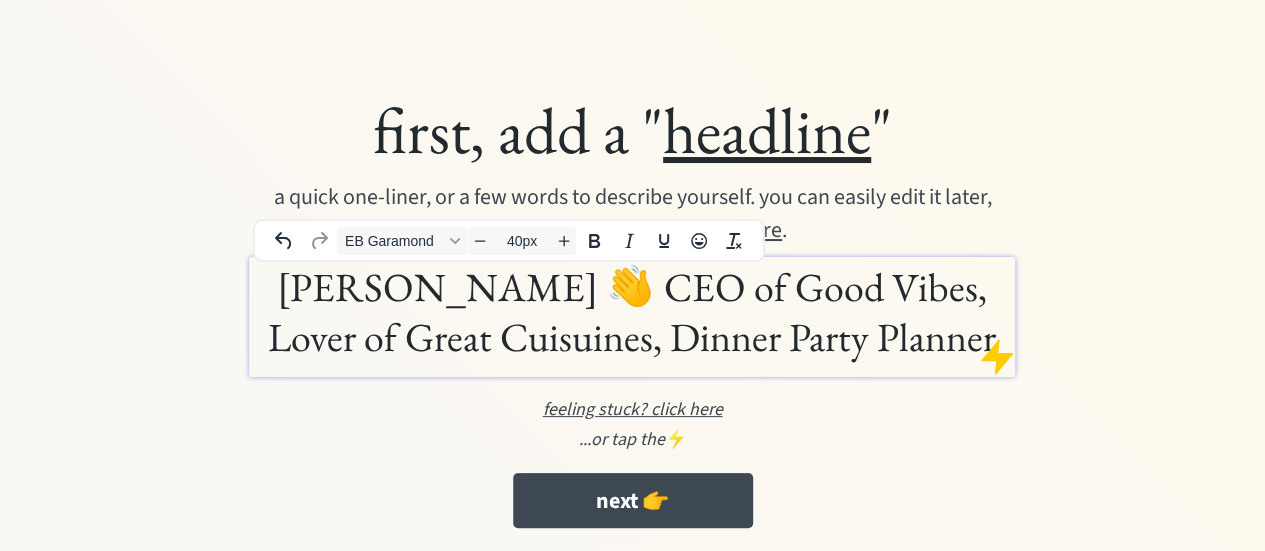 click on "Margareth Egbuchulam 👋 CEO of Good Vibes, Lover of Great Cuisuines, Dinner Party Planner" at bounding box center [632, 312] 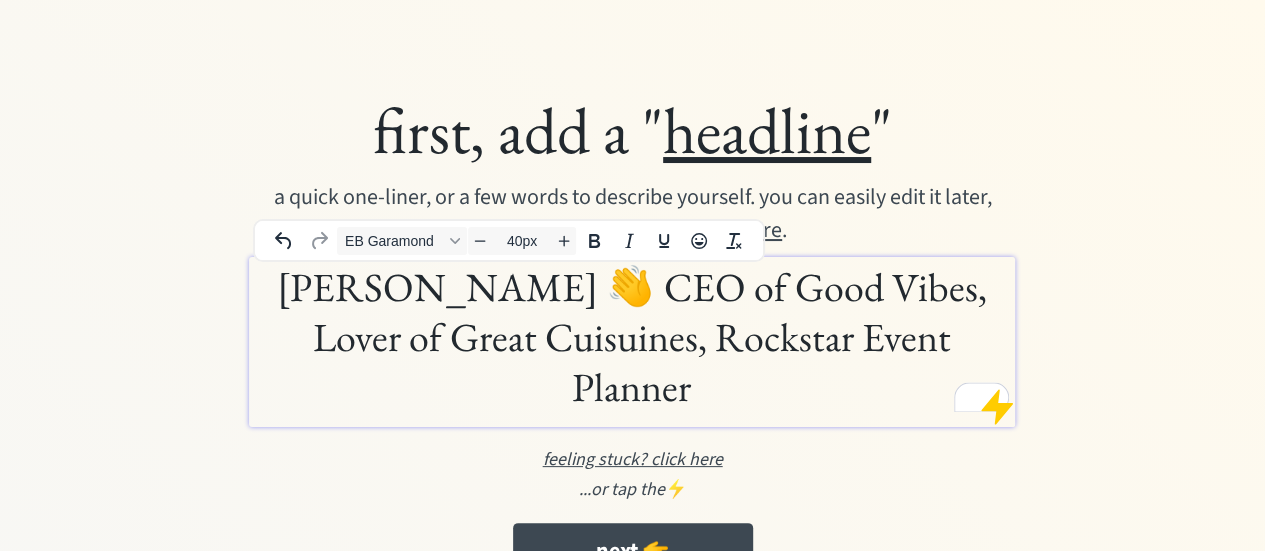 click on "Margareth Egbuchulam 👋 CEO of Good Vibes, Lover of Great Cuisuines, Rockstar Event Planner" at bounding box center [632, 337] 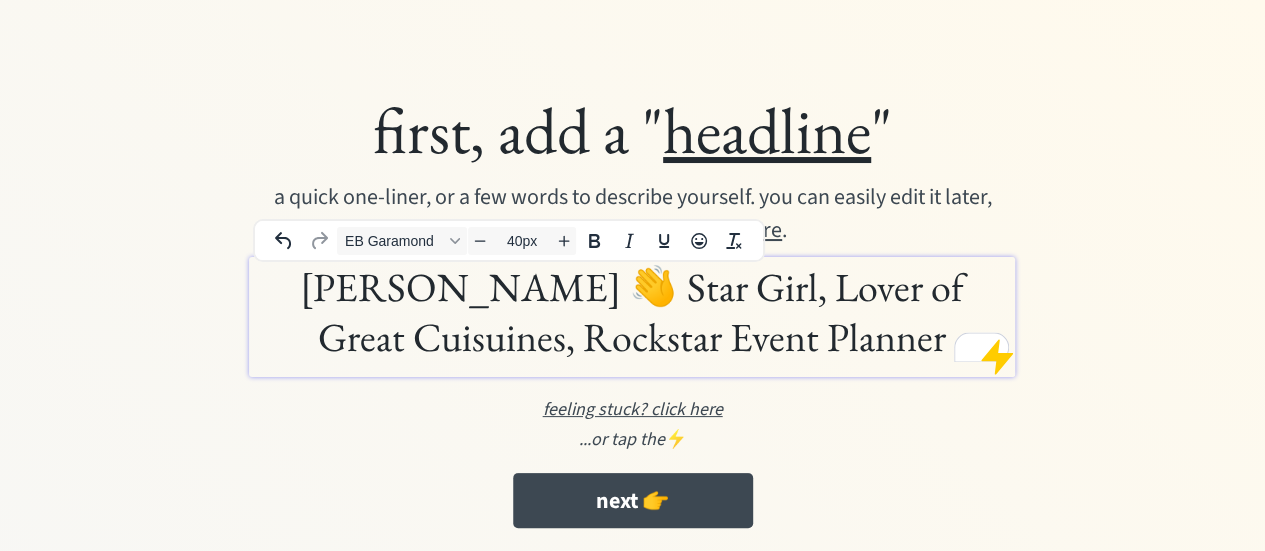 click on "Margareth Egbuchulam 👋 Star Girl, Lover of Great Cuisuines, Rockstar Event Planner" at bounding box center [632, 312] 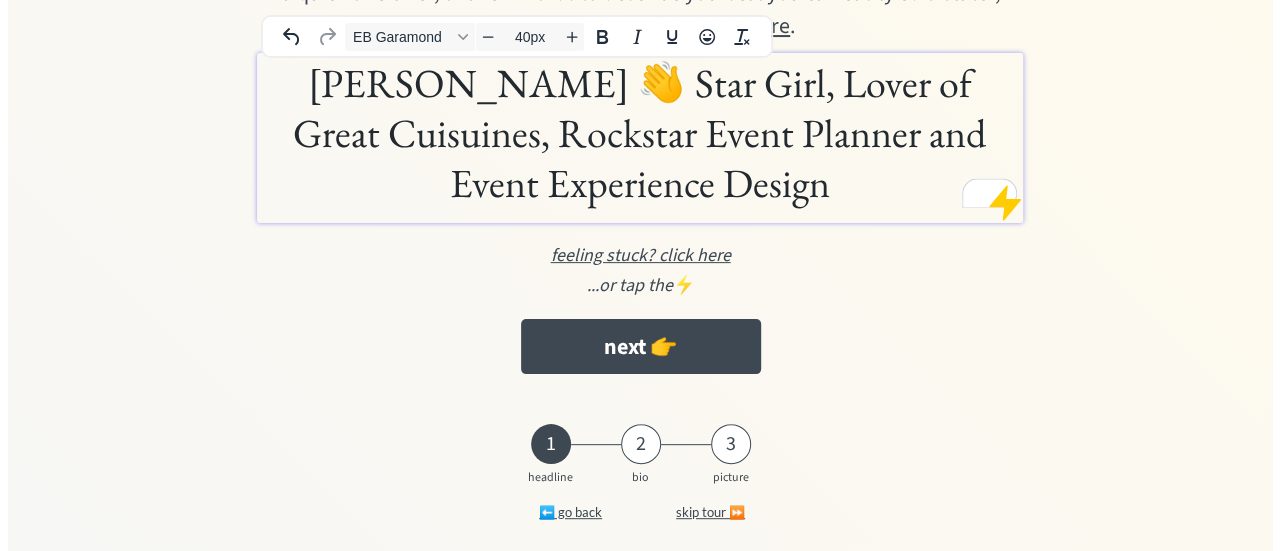 scroll, scrollTop: 210, scrollLeft: 0, axis: vertical 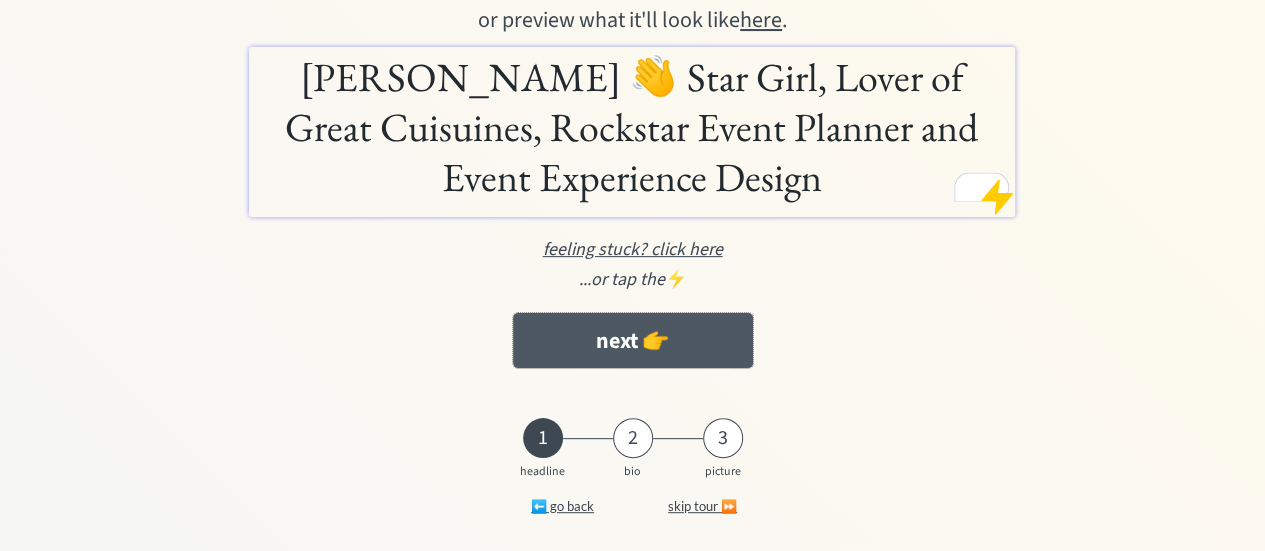 click on "next 👉" at bounding box center (633, 340) 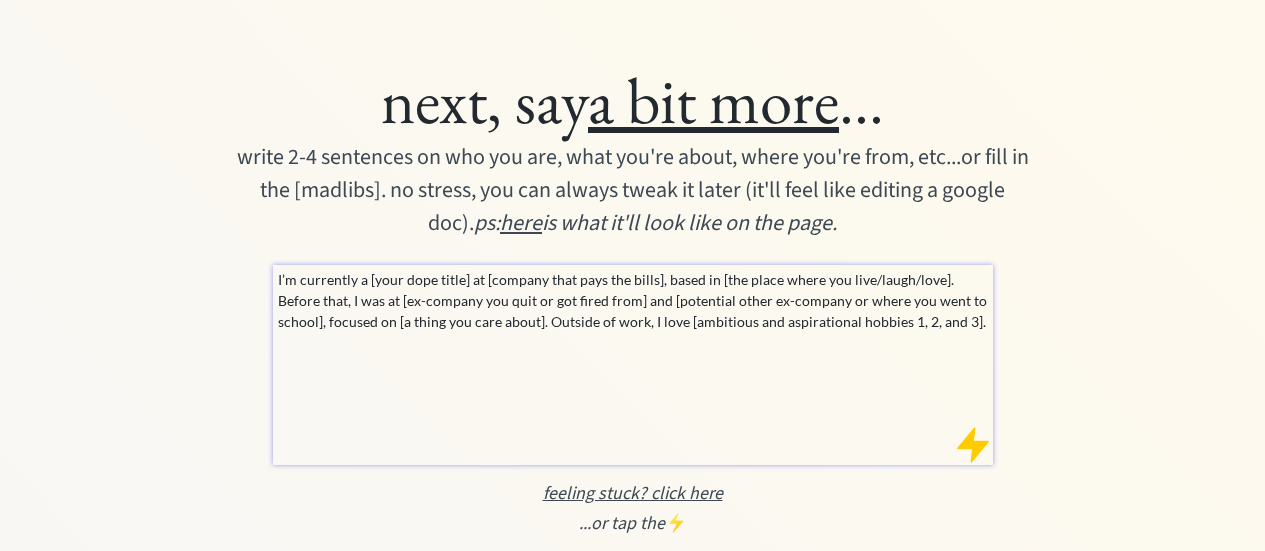 scroll, scrollTop: 0, scrollLeft: 0, axis: both 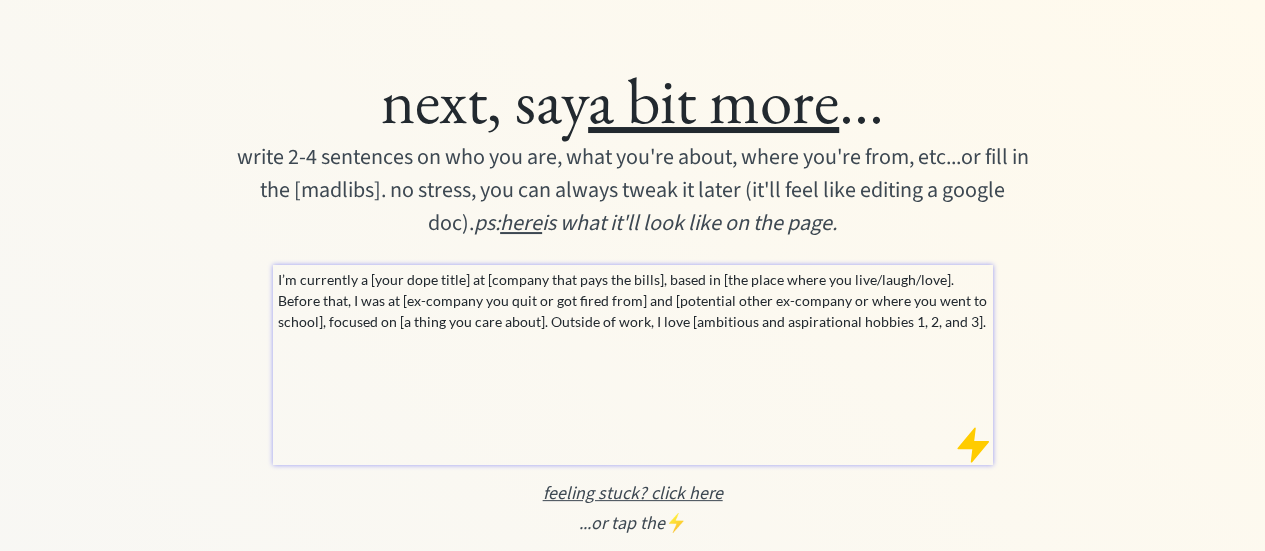 click on "I’m currently a [your dope title] at [company that pays the bills], based in [the place where you live/laugh/love]. Before that, I was at [ex-company you quit or got fired from] and [potential other ex-company or where you went to school], focused on [a thing you care about]. Outside of work, I love [ambitious and aspirational hobbies 1, 2, and 3]." at bounding box center [633, 300] 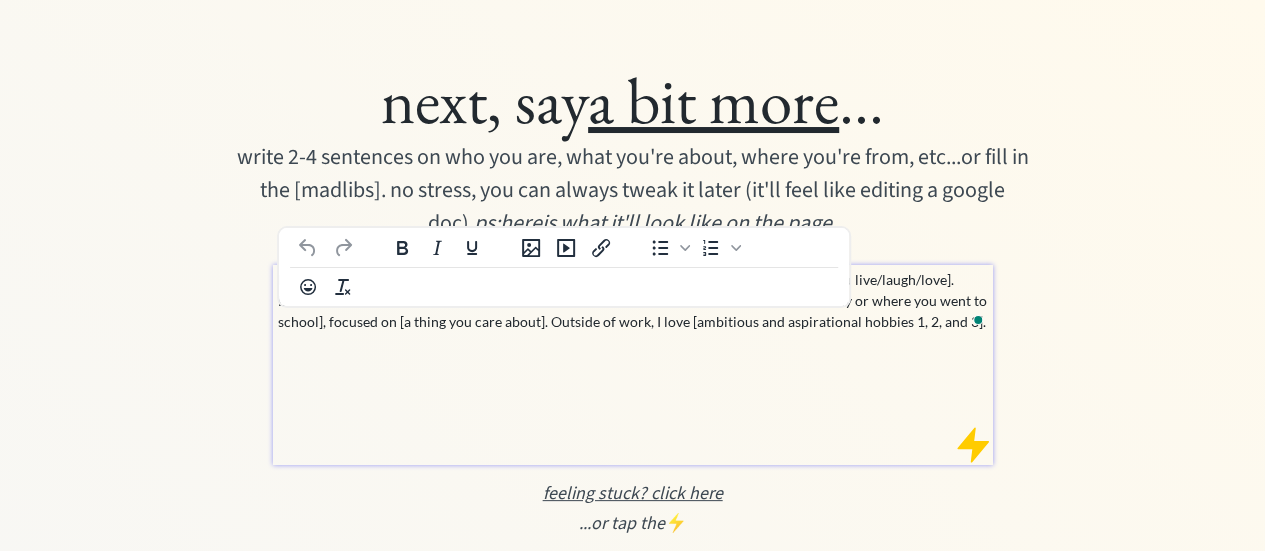 click on "I’m currently a [your dope title] at [company that pays the bills], based in [the place where you live/laugh/love]. Before that, I was at [ex-company you quit or got fired from] and [potential other ex-company or where you went to school], focused on [a thing you care about]. Outside of work, I love [ambitious and aspirational hobbies 1, 2, and 3]." at bounding box center (633, 300) 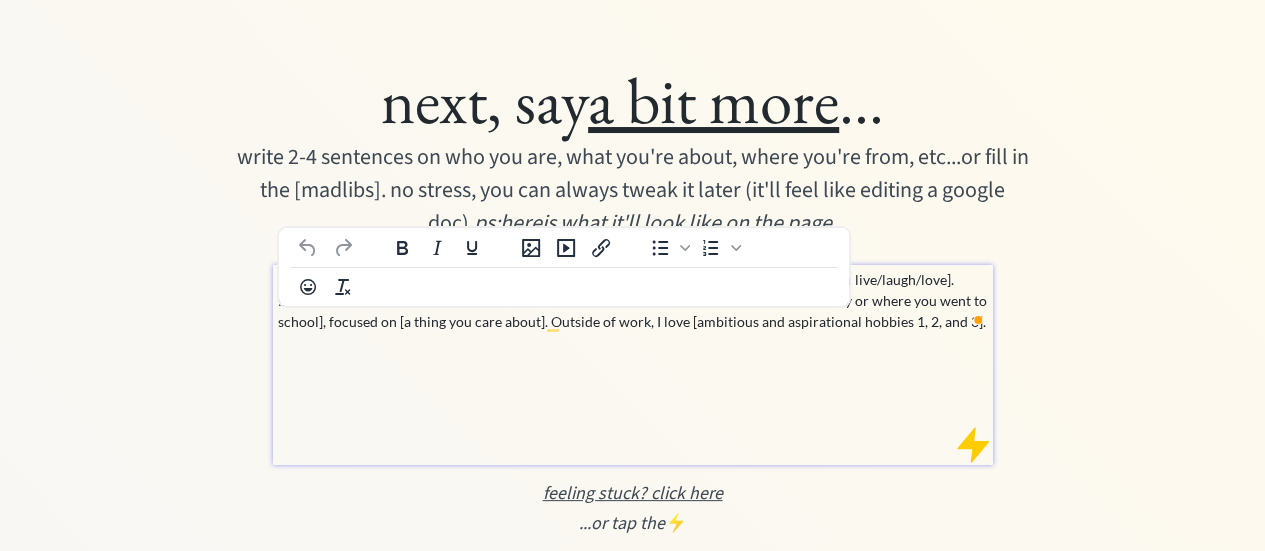 type 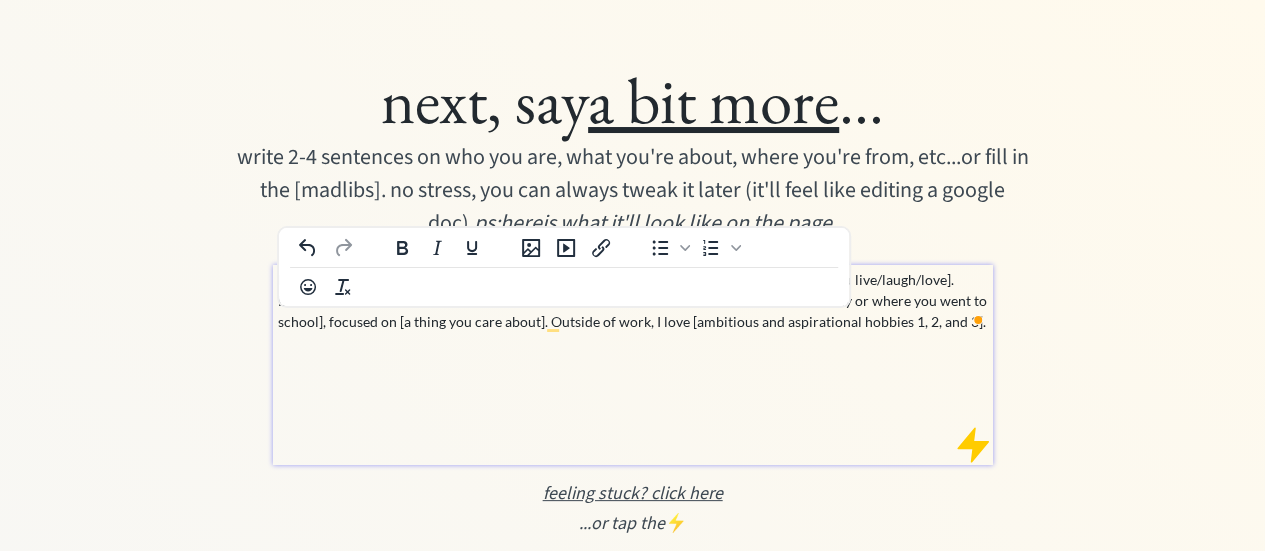click on "I’m currently a [your dope title] at [company that pays the bills], based in [the place where you live/laugh/love]. Before that, I was at [ex-company you quit or got fired from] and [potential other ex-company or where you went to school], focused on [a thing you care about]. Outside of work, I love [ambitious and aspirational hobbies 1, 2, and 3]." at bounding box center (633, 300) 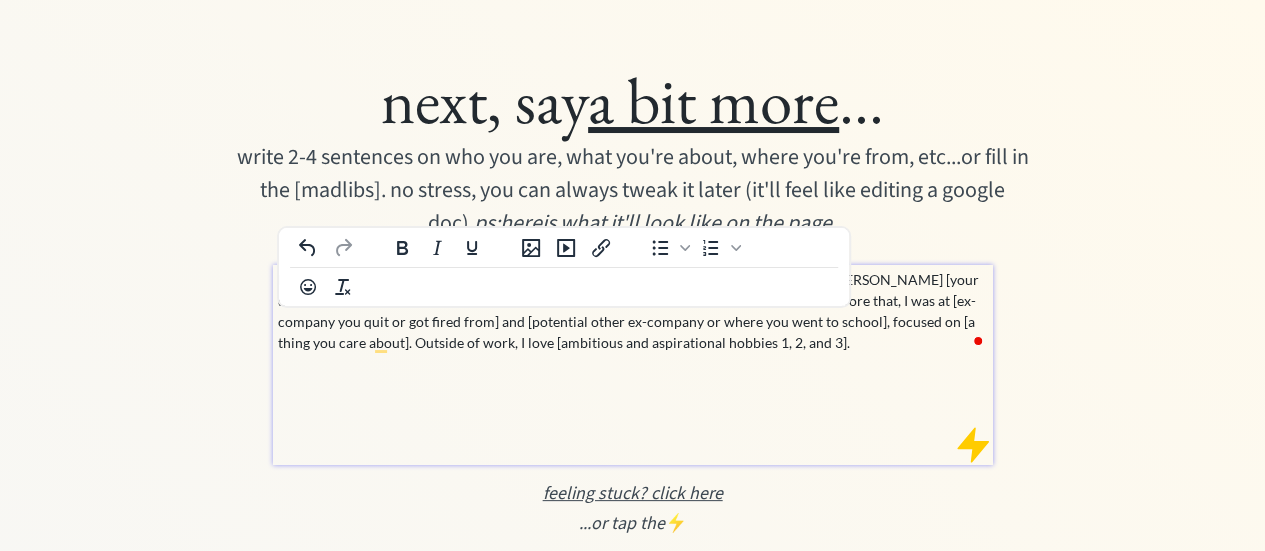 click on "I recently pivoted to event management but I have lived previous lives as an Operations M Eva [your dope title] at [company that pays the bills], based in [the place where you live/laugh/love]. Before that, I was at [ex-company you quit or got fired from] and [potential other ex-company or where you went to school], focused on [a thing you care about]. Outside of work, I love [ambitious and aspirational hobbies 1, 2, and 3]." at bounding box center [633, 311] 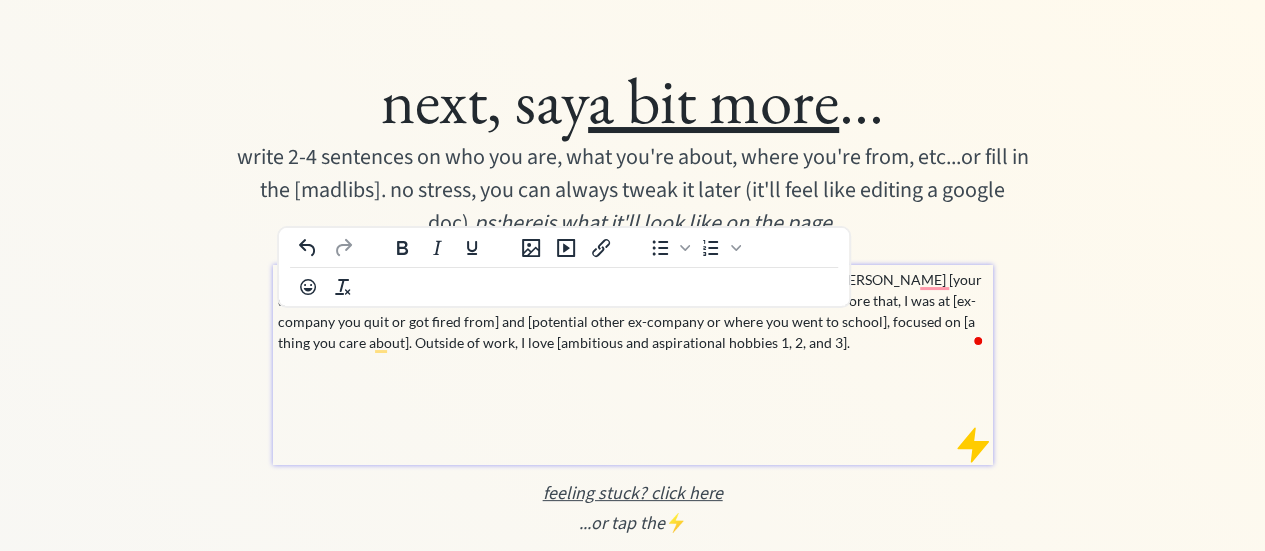 click on "I recently pivoted to event management, but I have lived previous lives as an Operations M Eva [your dope title] at [company that pays the bills], based in [the place where you live/laugh/love]. Before that, I was at [ex-company you quit or got fired from] and [potential other ex-company or where you went to school], focused on [a thing you care about]. Outside of work, I love [ambitious and aspirational hobbies 1, 2, and 3]." at bounding box center (633, 311) 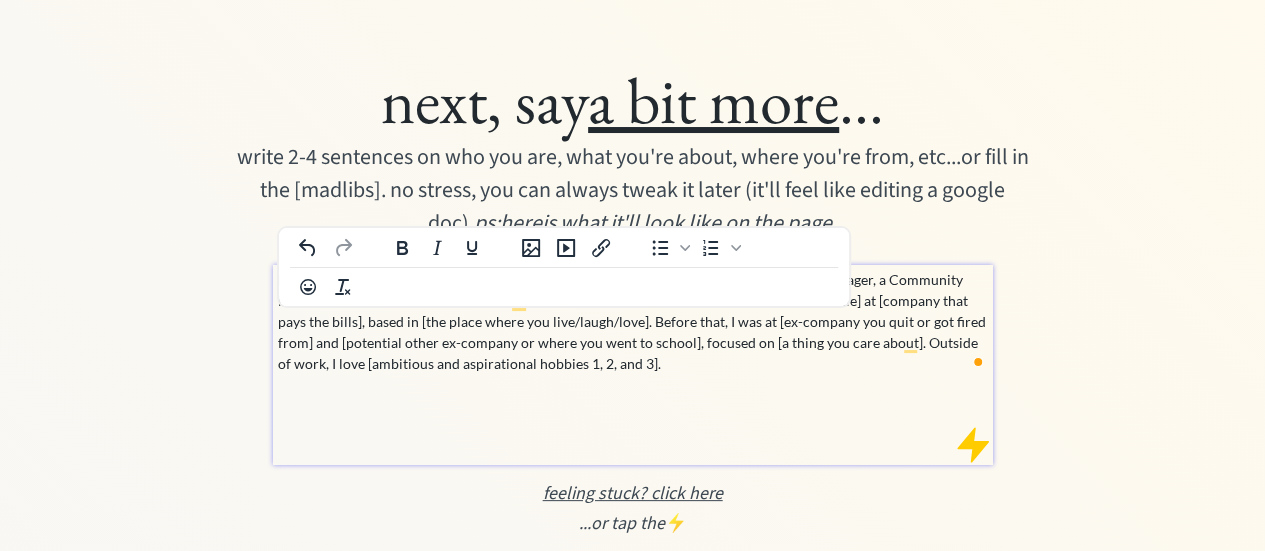 click on "I recently pivoted to event management, but I have lived previous lives as an Operations Manager, a Community Manager, a Social Media Manager, and so many more. These Eva [your dope title] at [company that pays the bills], based in [the place where you live/laugh/love]. Before that, I was at [ex-company you quit or got fired from] and [potential other ex-company or where you went to school], focused on [a thing you care about]. Outside of work, I love [ambitious and aspirational hobbies 1, 2, and 3]." at bounding box center (633, 321) 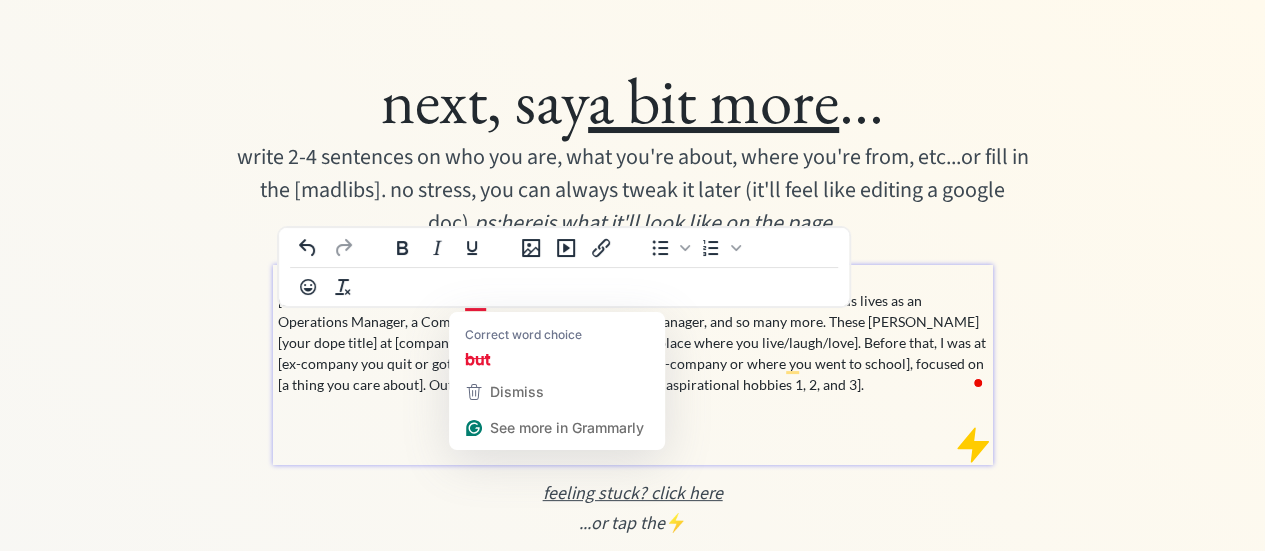 click on "Although I decided to make my passion for event planning and event experience design my full time job, recently pivoted to event management, but I have lived previous lives as an Operations Manager, a Community Manager, a Social Media Manager, and so many more. These Eva [your dope title] at [company that pays the bills], based in [the place where you live/laugh/love]. Before that, I was at [ex-company you quit or got fired from] and [potential other ex-company or where you went to school], focused on [a thing you care about]. Outside of work, I love [ambitious and aspirational hobbies 1, 2, and 3]." at bounding box center [633, 332] 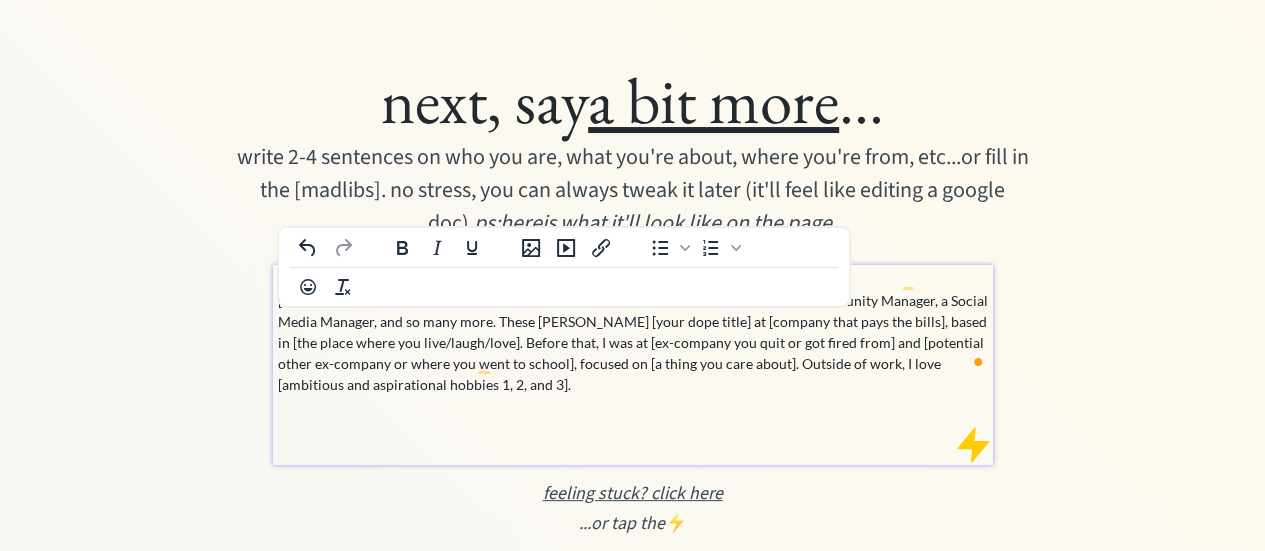 click on "Although I decided to make my passion for event planning and event experience design my full time job,  I have lived previous lives as an Operations Manager, a Community Manager, a Social Media Manager, and so many more. These Eva [your dope title] at [company that pays the bills], based in [the place where you live/laugh/love]. Before that, I was at [ex-company you quit or got fired from] and [potential other ex-company or where you went to school], focused on [a thing you care about]. Outside of work, I love [ambitious and aspirational hobbies 1, 2, and 3]." at bounding box center (633, 332) 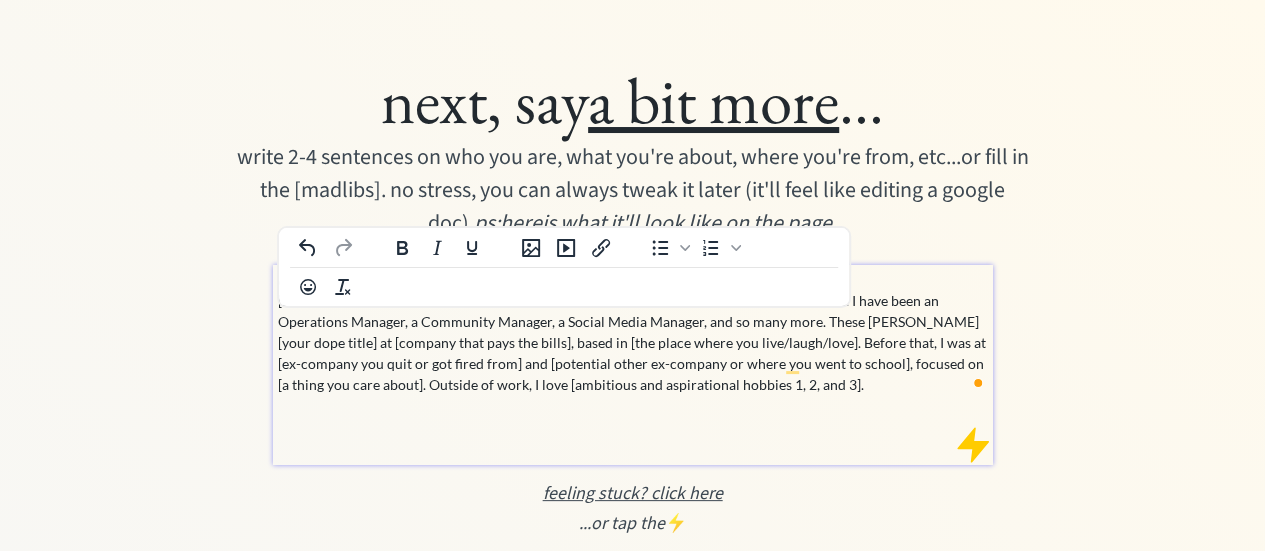 click on "Although I decided to make my passion for event planning and event experience design my full-time job,  I have walked the floors of the corporate world in many shoes. I have been an Operations Manager, a Community Manager, a Social Media Manager, and so many more. These Eva [your dope title] at [company that pays the bills], based in [the place where you live/laugh/love]. Before that, I was at [ex-company you quit or got fired from] and [potential other ex-company or where you went to school], focused on [a thing you care about]. Outside of work, I love [ambitious and aspirational hobbies 1, 2, and 3]." at bounding box center [633, 332] 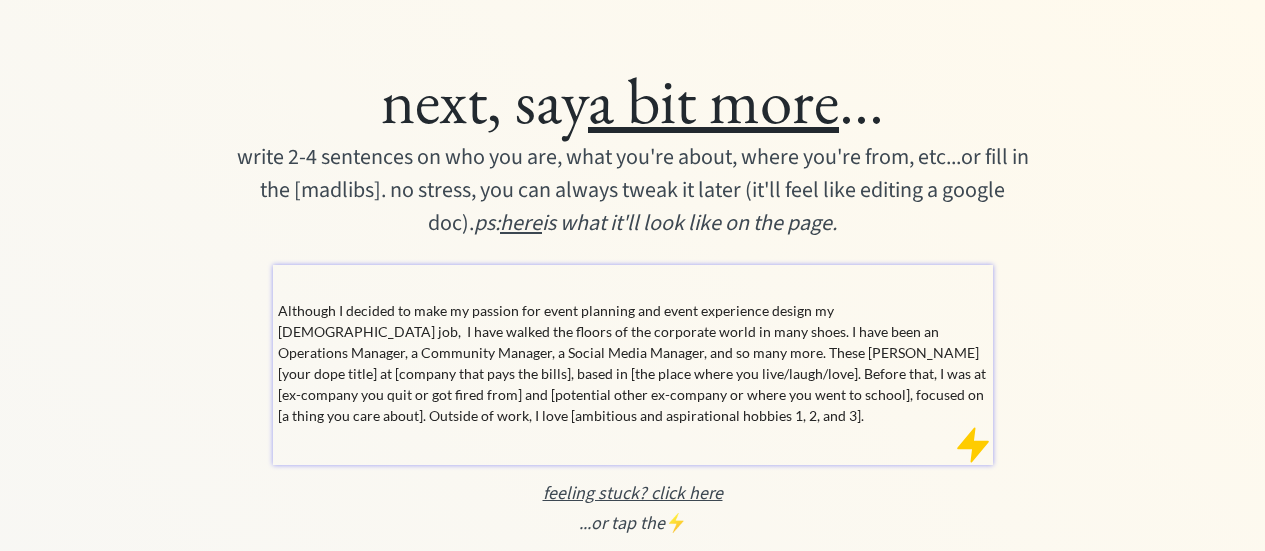 scroll, scrollTop: 0, scrollLeft: 0, axis: both 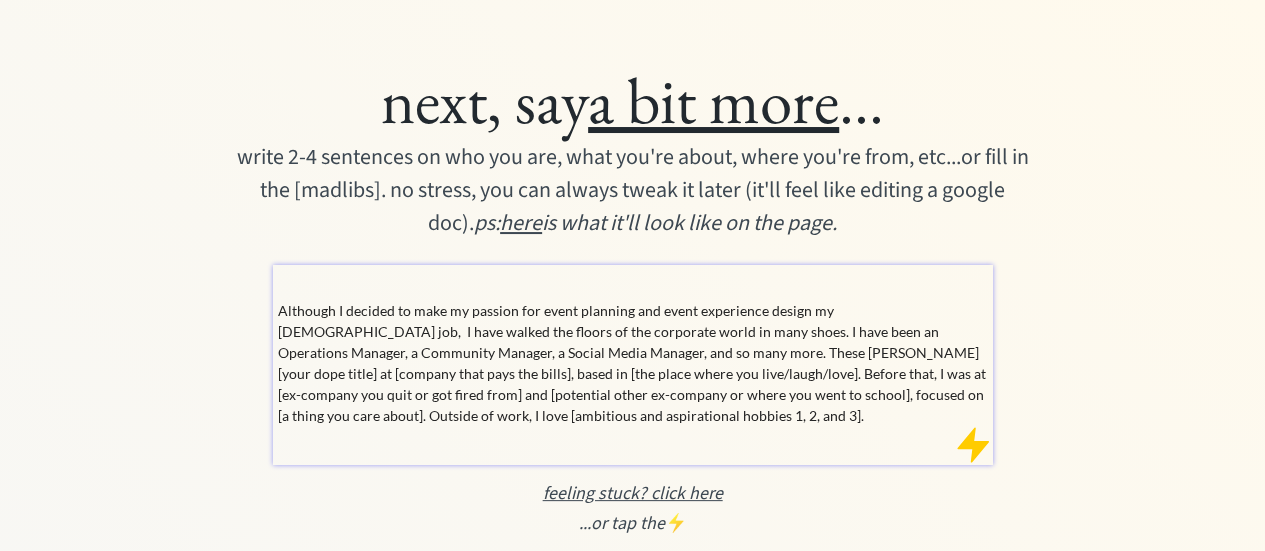 click at bounding box center (633, 279) 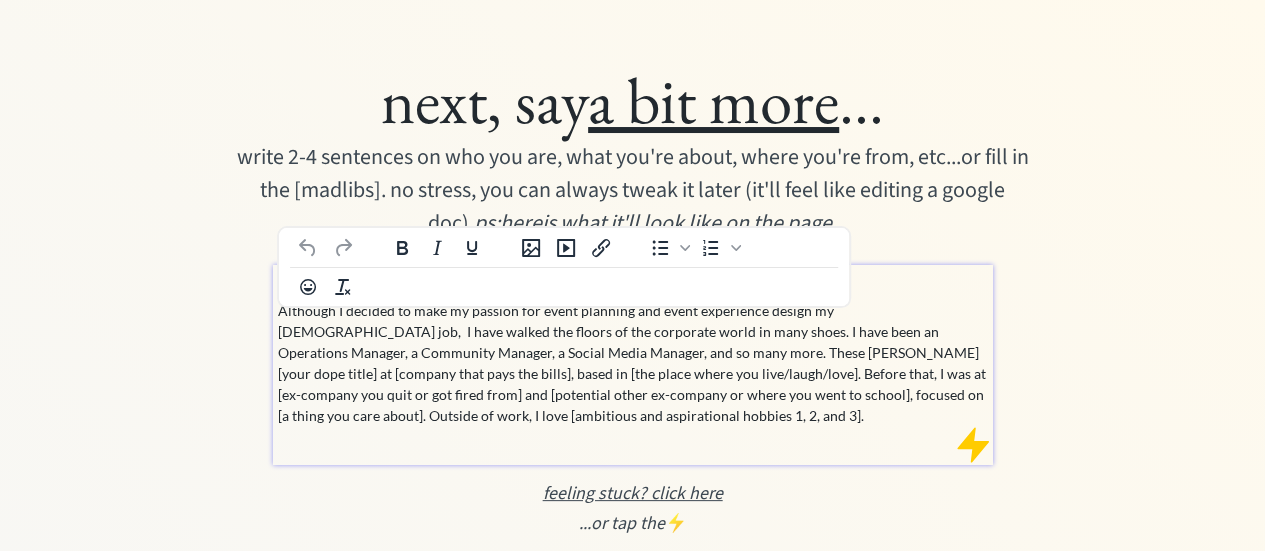 click on "Although I decided to make my passion for event planning and event experience design my full-time job,  I have walked the floors of the corporate world in many shoes. I have been an Operations Manager, a Community Manager, a Social Media Manager, and so many more. These Eva [your dope title] at [company that pays the bills], based in [the place where you live/laugh/love]. Before that, I was at [ex-company you quit or got fired from] and [potential other ex-company or where you went to school], focused on [a thing you care about]. Outside of work, I love [ambitious and aspirational hobbies 1, 2, and 3]." at bounding box center (633, 363) 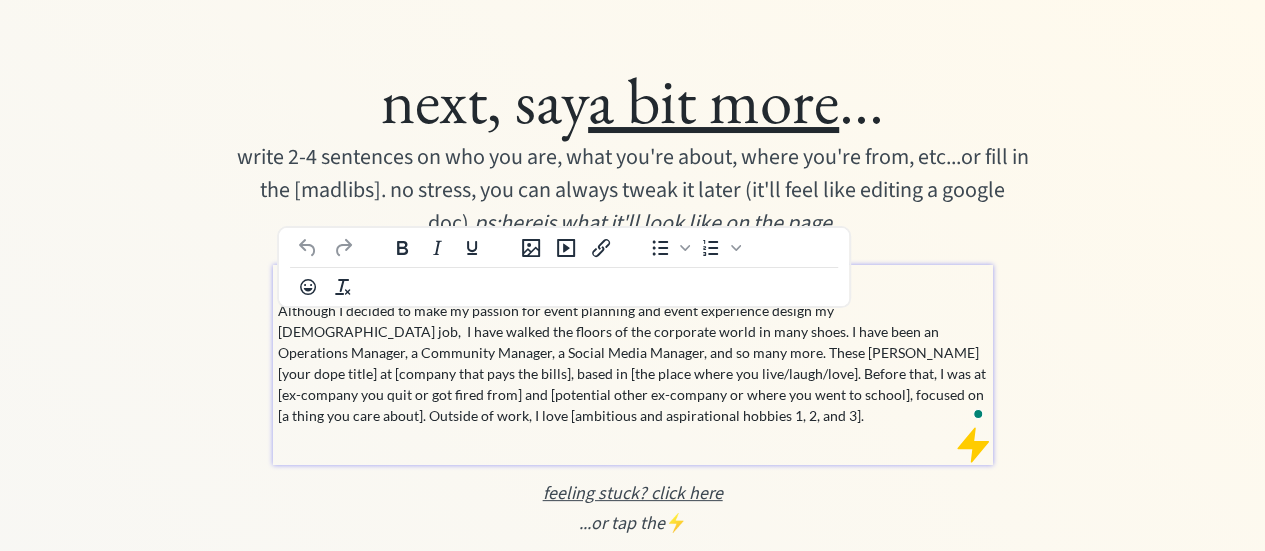 click on "Although I decided to make my passion for event planning and event experience design my full-time job,  I have walked the floors of the corporate world in many shoes. I have been an Operations Manager, a Community Manager, a Social Media Manager, and so many more. These Eva [your dope title] at [company that pays the bills], based in [the place where you live/laugh/love]. Before that, I was at [ex-company you quit or got fired from] and [potential other ex-company or where you went to school], focused on [a thing you care about]. Outside of work, I love [ambitious and aspirational hobbies 1, 2, and 3]." at bounding box center (633, 363) 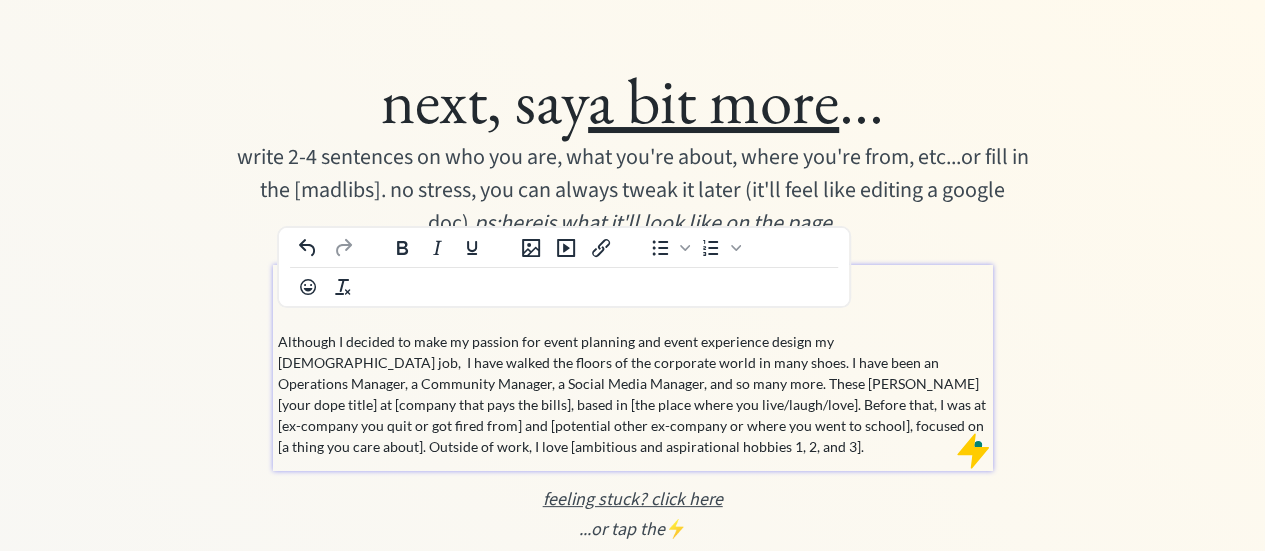 click on "Although I decided to make my passion for event planning and event experience design my full-time job,  I have walked the floors of the corporate world in many shoes. I have been an Operations Manager, a Community Manager, a Social Media Manager, and so many more. These Eva [your dope title] at [company that pays the bills], based in [the place where you live/laugh/love]. Before that, I was at [ex-company you quit or got fired from] and [potential other ex-company or where you went to school], focused on [a thing you care about]. Outside of work, I love [ambitious and aspirational hobbies 1, 2, and 3]." at bounding box center [633, 363] 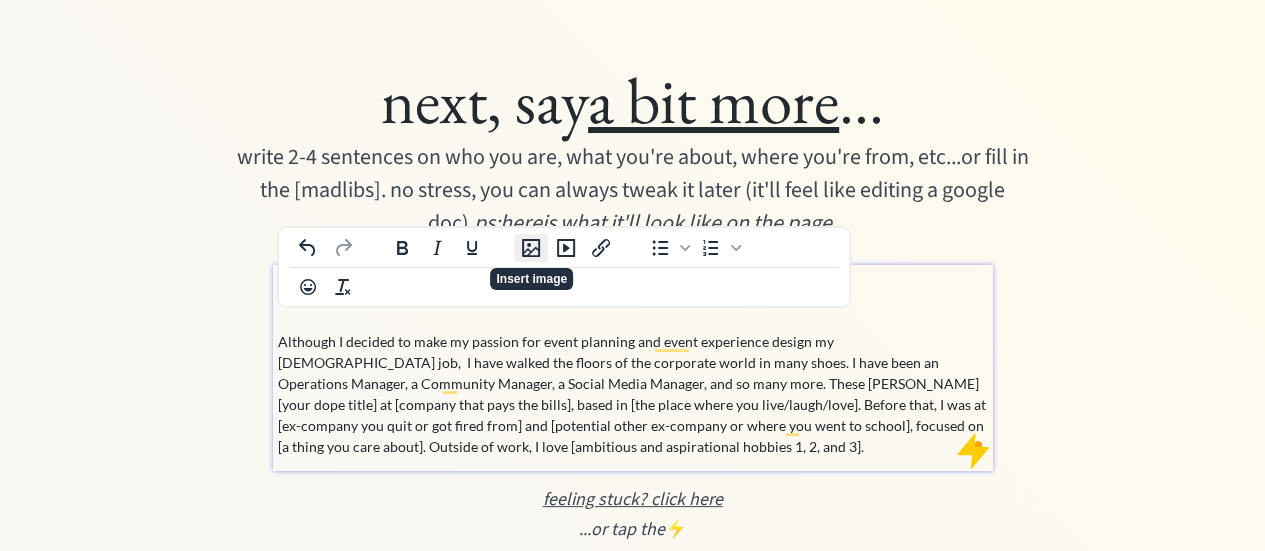 click 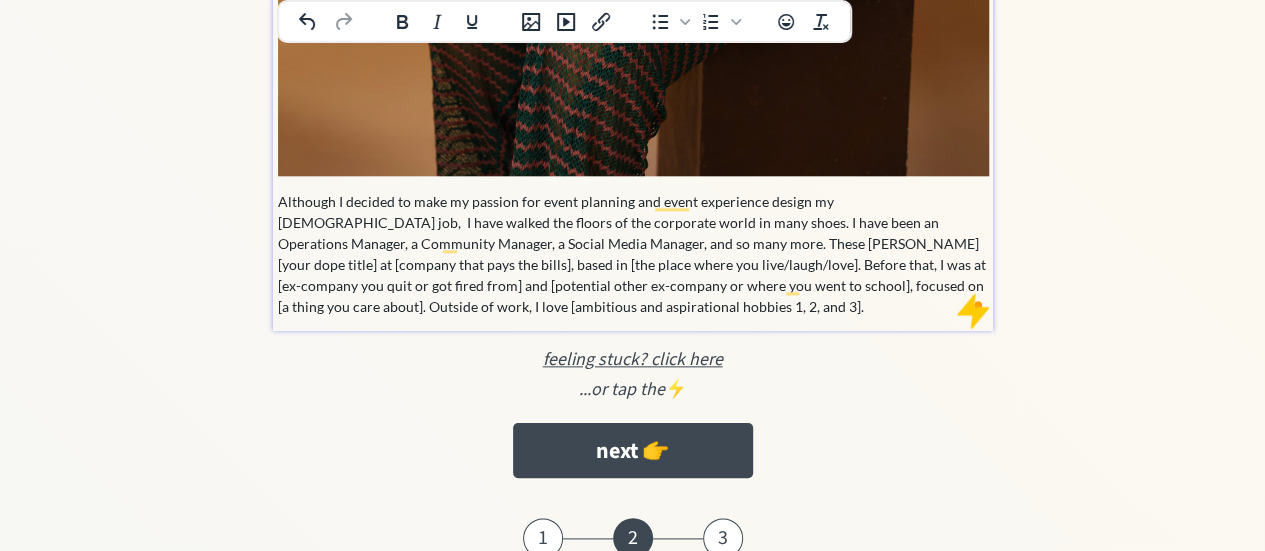 scroll, scrollTop: 1012, scrollLeft: 0, axis: vertical 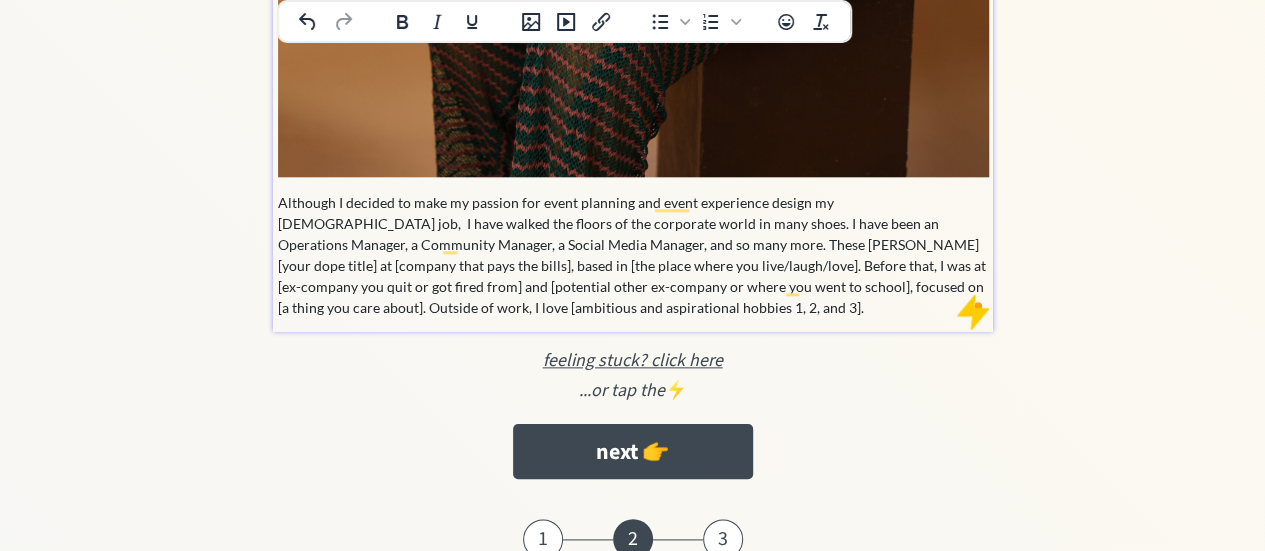 click on "Although I decided to make my passion for event planning and event experience design my full-time job,  I have walked the floors of the corporate world in many shoes. I have been an Operations Manager, a Community Manager, a Social Media Manager, and so many more. These Eva [your dope title] at [company that pays the bills], based in [the place where you live/laugh/love]. Before that, I was at [ex-company you quit or got fired from] and [potential other ex-company or where you went to school], focused on [a thing you care about]. Outside of work, I love [ambitious and aspirational hobbies 1, 2, and 3]." at bounding box center (633, 255) 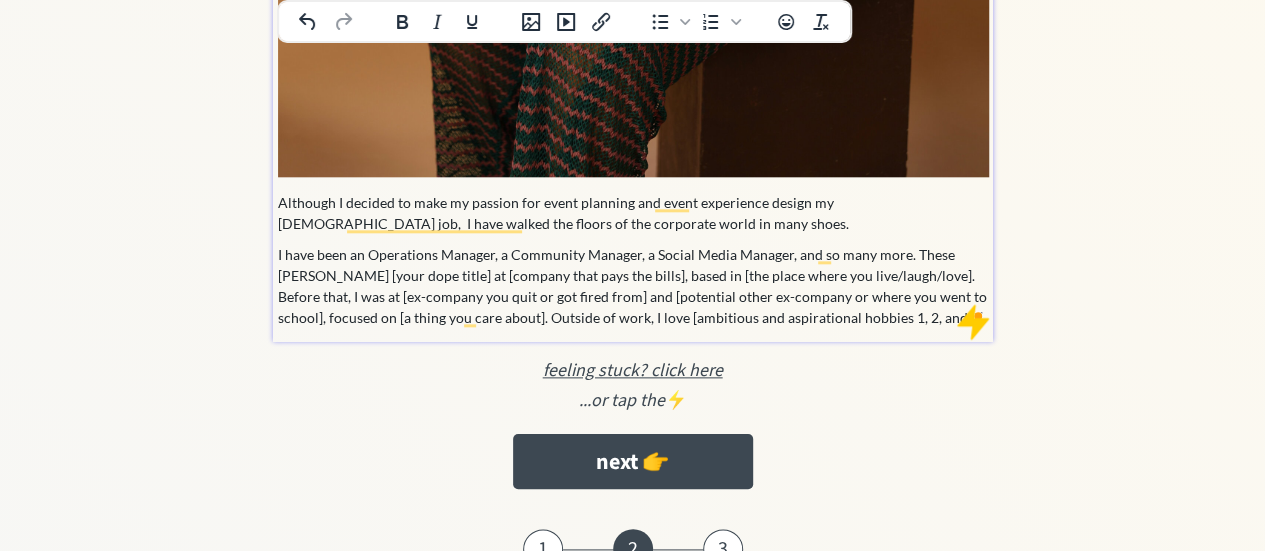 click on "I have been an Operations Manager, a Community Manager, a Social Media Manager, and so many more. These Eva [your dope title] at [company that pays the bills], based in [the place where you live/laugh/love]. Before that, I was at [ex-company you quit or got fired from] and [potential other ex-company or where you went to school], focused on [a thing you care about]. Outside of work, I love [ambitious and aspirational hobbies 1, 2, and 3]." at bounding box center (633, 286) 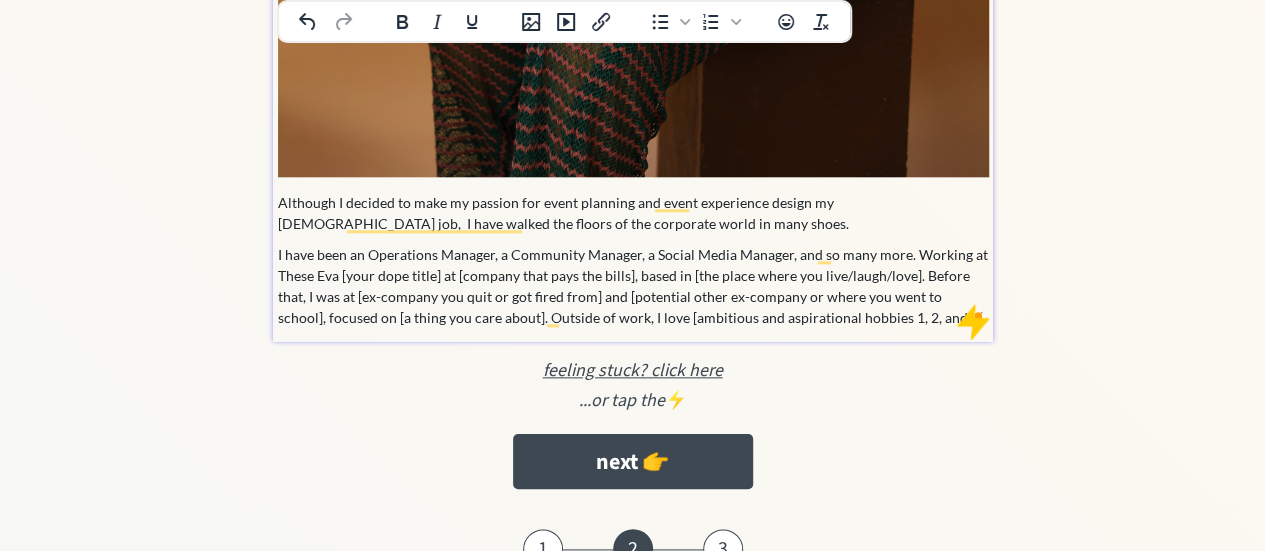 click on "I have been an Operations Manager, a Community Manager, a Social Media Manager, and so many more. Working at These Eva [your dope title] at [company that pays the bills], based in [the place where you live/laugh/love]. Before that, I was at [ex-company you quit or got fired from] and [potential other ex-company or where you went to school], focused on [a thing you care about]. Outside of work, I love [ambitious and aspirational hobbies 1, 2, and 3]." at bounding box center (633, 286) 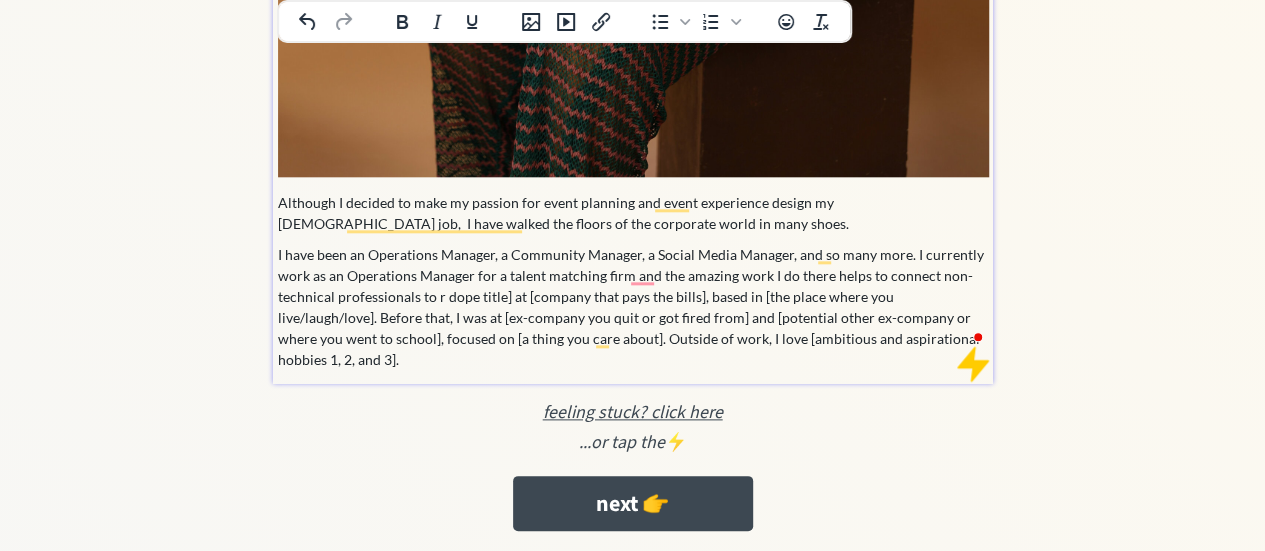 click on "I have been an Operations Manager, a Community Manager, a Social Media Manager, and so many more. I currently work as an Operations Manager for a talent matching firm and the amazing work I do there helps to connect non-technical professionals to r dope title] at [company that pays the bills], based in [the place where you live/laugh/love]. Before that, I was at [ex-company you quit or got fired from] and [potential other ex-company or where you went to school], focused on [a thing you care about]. Outside of work, I love [ambitious and aspirational hobbies 1, 2, and 3]." at bounding box center [633, 307] 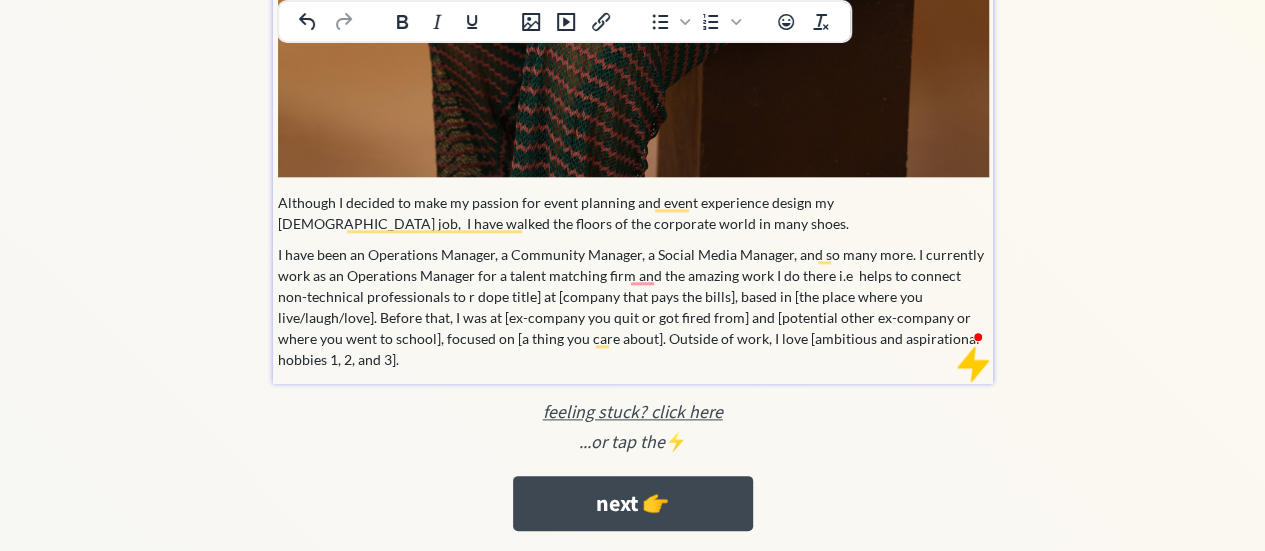 click on "I have been an Operations Manager, a Community Manager, a Social Media Manager, and so many more. I currently work as an Operations Manager for a talent matching firm and the amazing work I do there i.e  helps to connect non-technical professionals to r dope title] at [company that pays the bills], based in [the place where you live/laugh/love]. Before that, I was at [ex-company you quit or got fired from] and [potential other ex-company or where you went to school], focused on [a thing you care about]. Outside of work, I love [ambitious and aspirational hobbies 1, 2, and 3]." at bounding box center [633, 307] 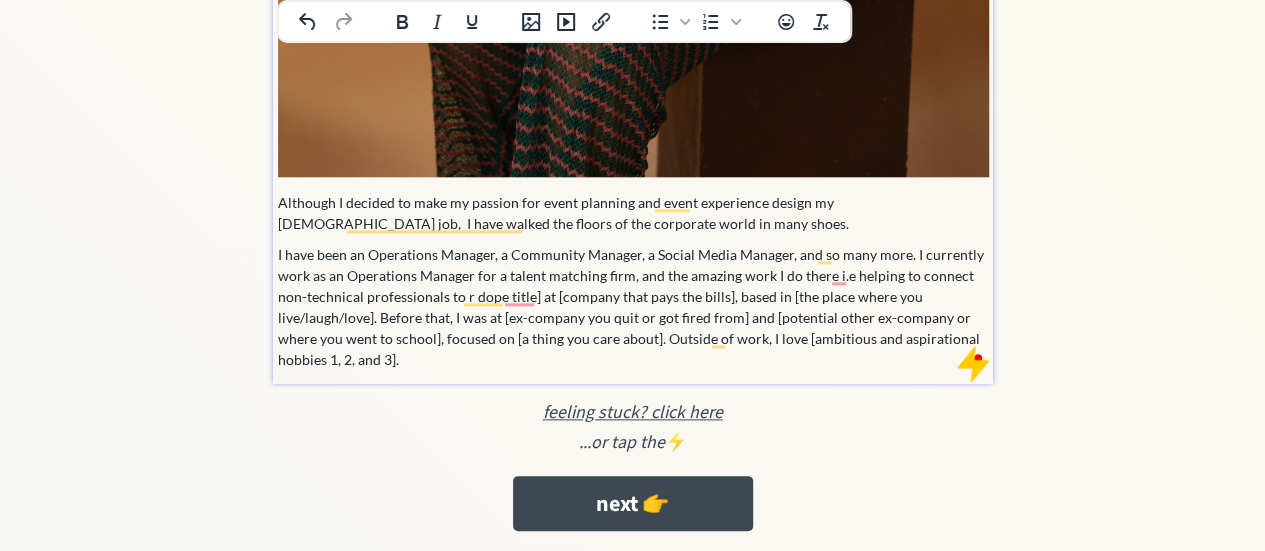 click on "I have been an Operations Manager, a Community Manager, a Social Media Manager, and so many more. I currently work as an Operations Manager for a talent matching firm, and the amazing work I do there i.e helping to connect non-technical professionals to r dope title] at [company that pays the bills], based in [the place where you live/laugh/love]. Before that, I was at [ex-company you quit or got fired from] and [potential other ex-company or where you went to school], focused on [a thing you care about]. Outside of work, I love [ambitious and aspirational hobbies 1, 2, and 3]." at bounding box center (633, 307) 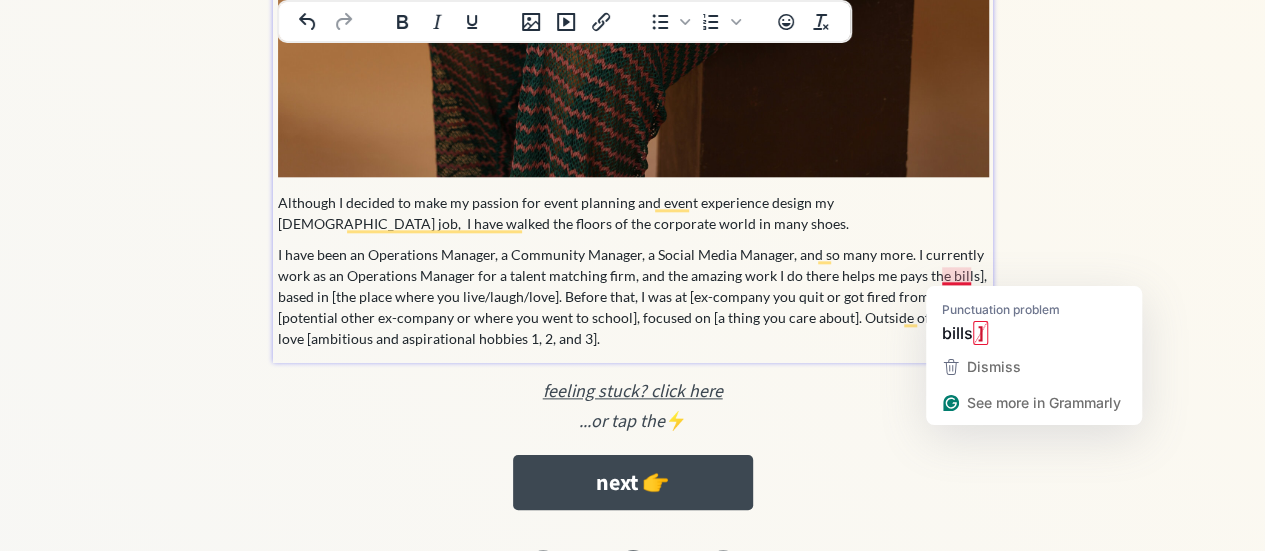 click on "I have been an Operations Manager, a Community Manager, a Social Media Manager, and so many more. I currently work as an Operations Manager for a talent matching firm, and the amazing work I do there helps me pays the bills], based in [the place where you live/laugh/love]. Before that, I was at [ex-company you quit or got fired from] and [potential other ex-company or where you went to school], focused on [a thing you care about]. Outside of work, I love [ambitious and aspirational hobbies 1, 2, and 3]." at bounding box center [633, 296] 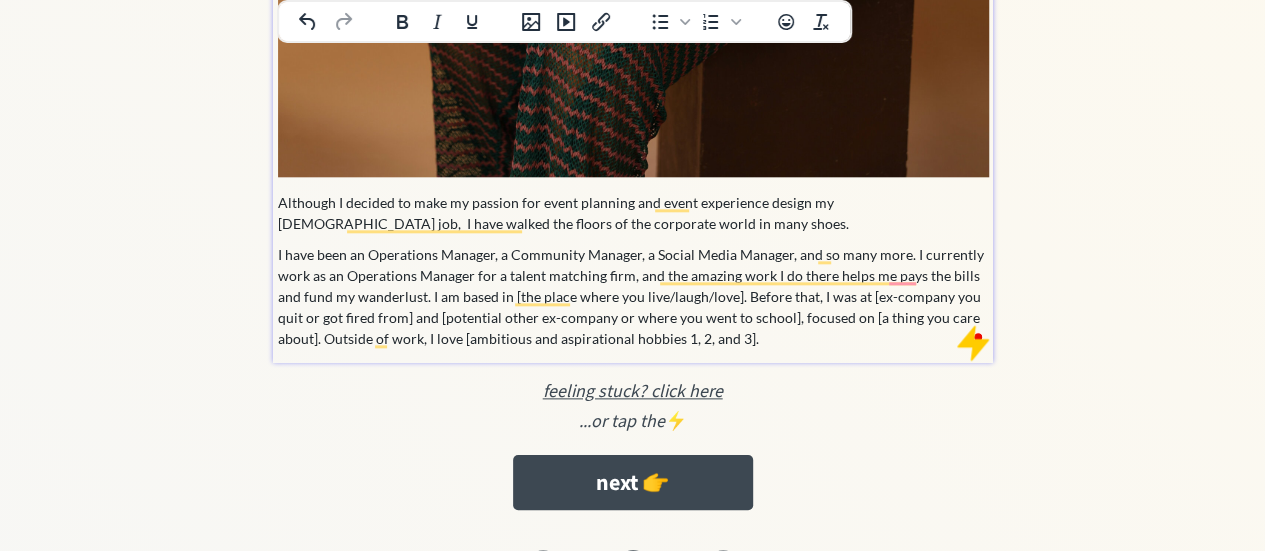 click on "I have been an Operations Manager, a Community Manager, a Social Media Manager, and so many more. I currently work as an Operations Manager for a talent matching firm, and the amazing work I do there helps me pays the bills and fund my wanderlust. I am based in [the place where you live/laugh/love]. Before that, I was at [ex-company you quit or got fired from] and [potential other ex-company or where you went to school], focused on [a thing you care about]. Outside of work, I love [ambitious and aspirational hobbies 1, 2, and 3]." at bounding box center (633, 296) 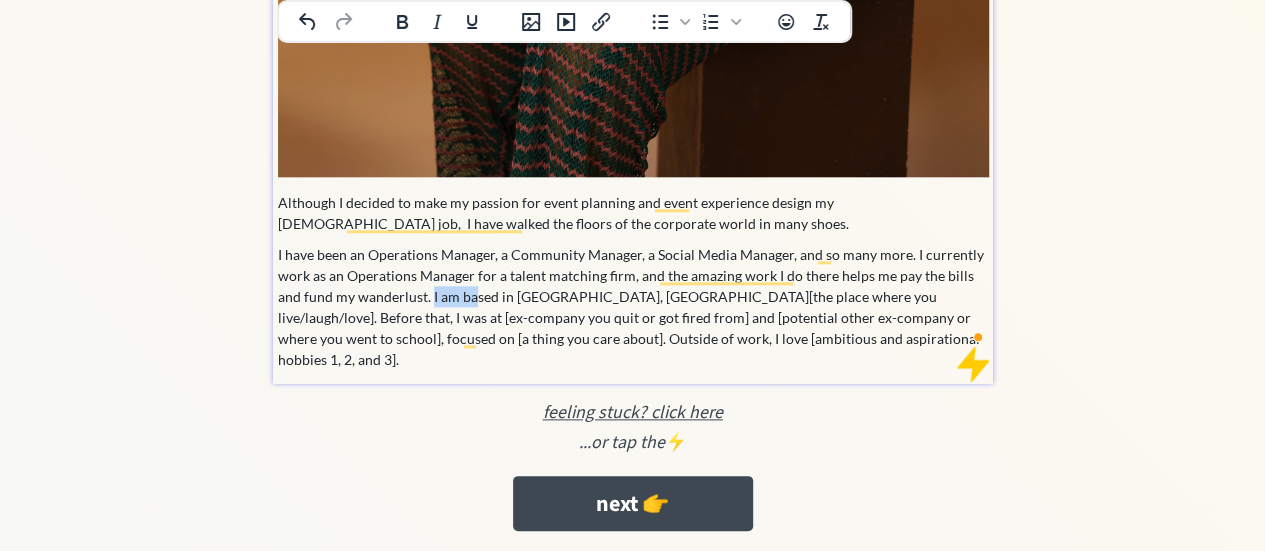drag, startPoint x: 404, startPoint y: 297, endPoint x: 451, endPoint y: 291, distance: 47.38143 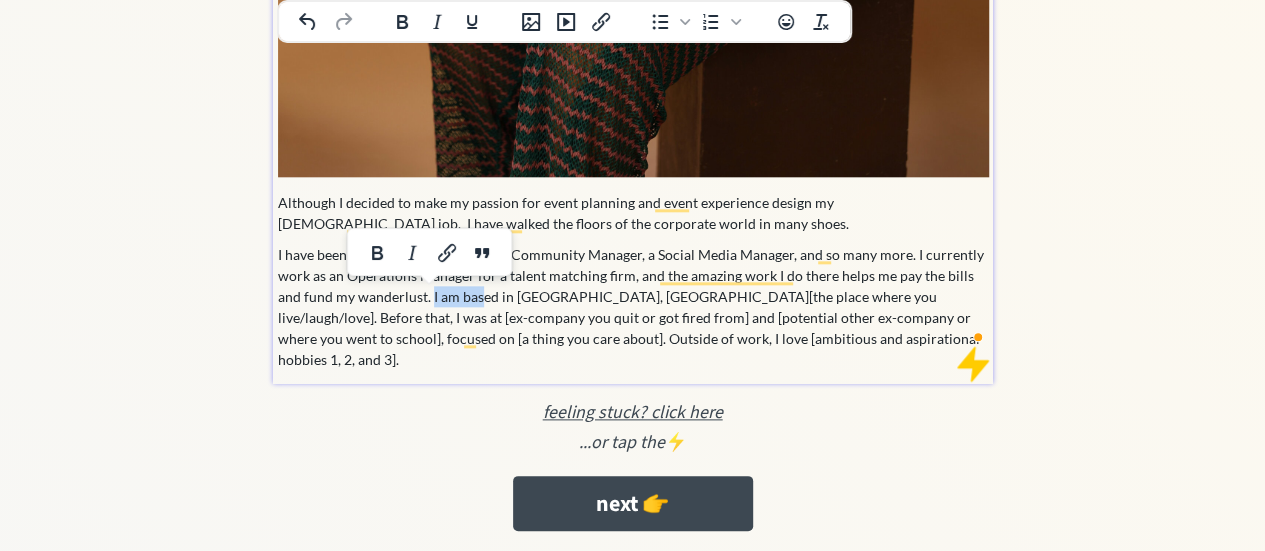 click on "I have been an Operations Manager, a Community Manager, a Social Media Manager, and so many more. I currently work as an Operations Manager for a talent matching firm, and the amazing work I do there helps me pay the bills and fund my wanderlust. I am based in Lagos, Nigeria[the place where you live/laugh/love]. Before that, I was at [ex-company you quit or got fired from] and [potential other ex-company or where you went to school], focused on [a thing you care about]. Outside of work, I love [ambitious and aspirational hobbies 1, 2, and 3]." at bounding box center (633, 307) 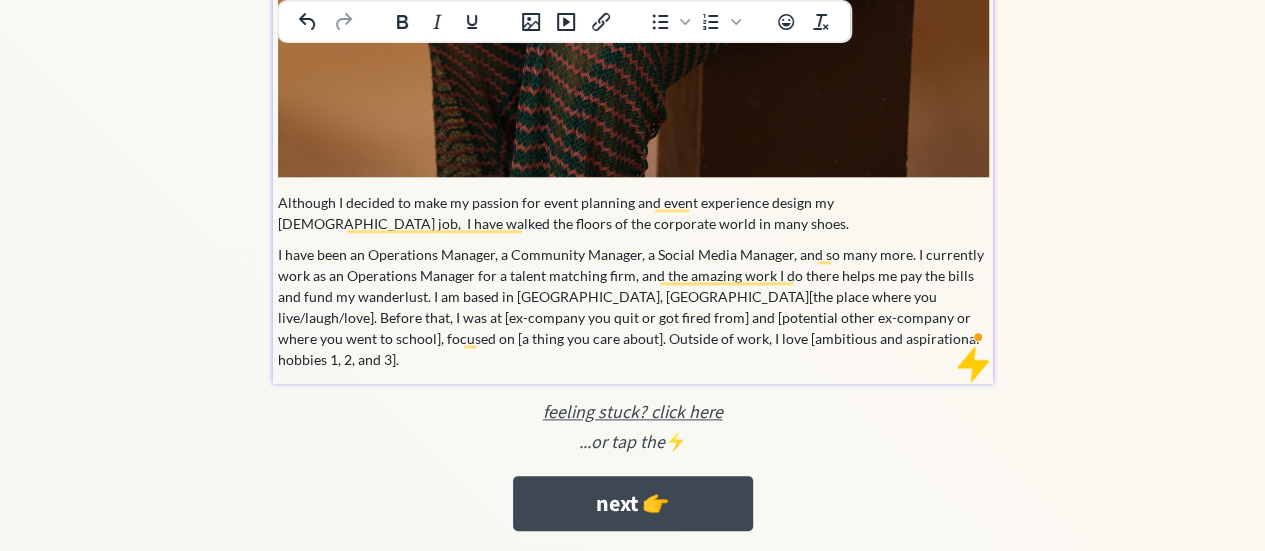 click on "I have been an Operations Manager, a Community Manager, a Social Media Manager, and so many more. I currently work as an Operations Manager for a talent matching firm, and the amazing work I do there helps me pay the bills and fund my wanderlust. I am based in Lagos, Nigeria[the place where you live/laugh/love]. Before that, I was at [ex-company you quit or got fired from] and [potential other ex-company or where you went to school], focused on [a thing you care about]. Outside of work, I love [ambitious and aspirational hobbies 1, 2, and 3]." at bounding box center (633, 307) 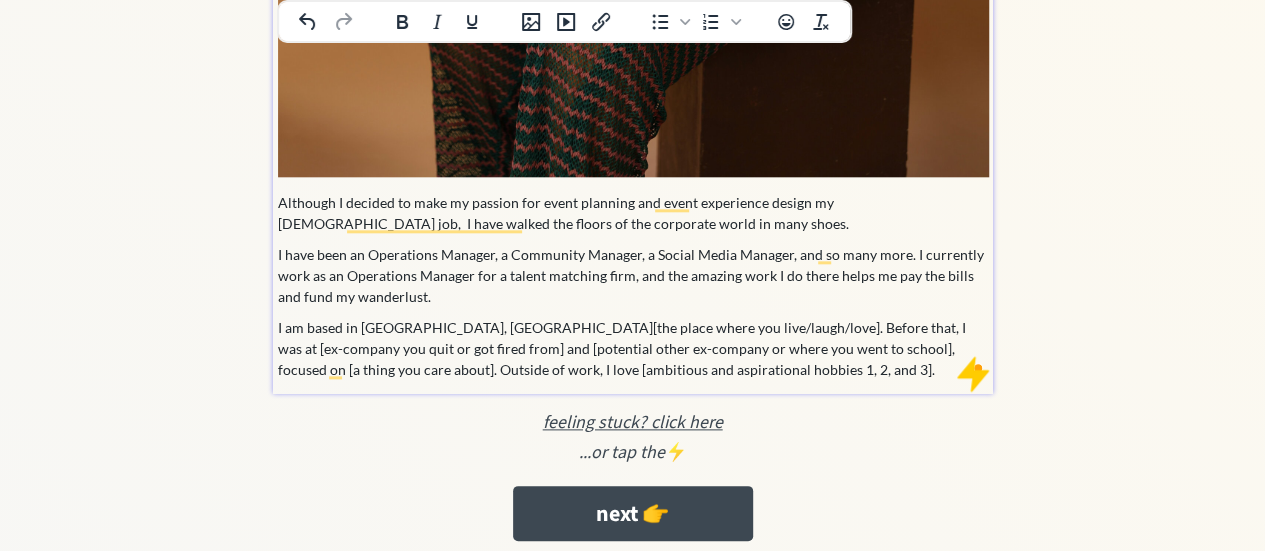 click on "Although I decided to make my passion for event planning and event experience design my full-time job,  I have walked the floors of the corporate world in many shoes." at bounding box center (633, 213) 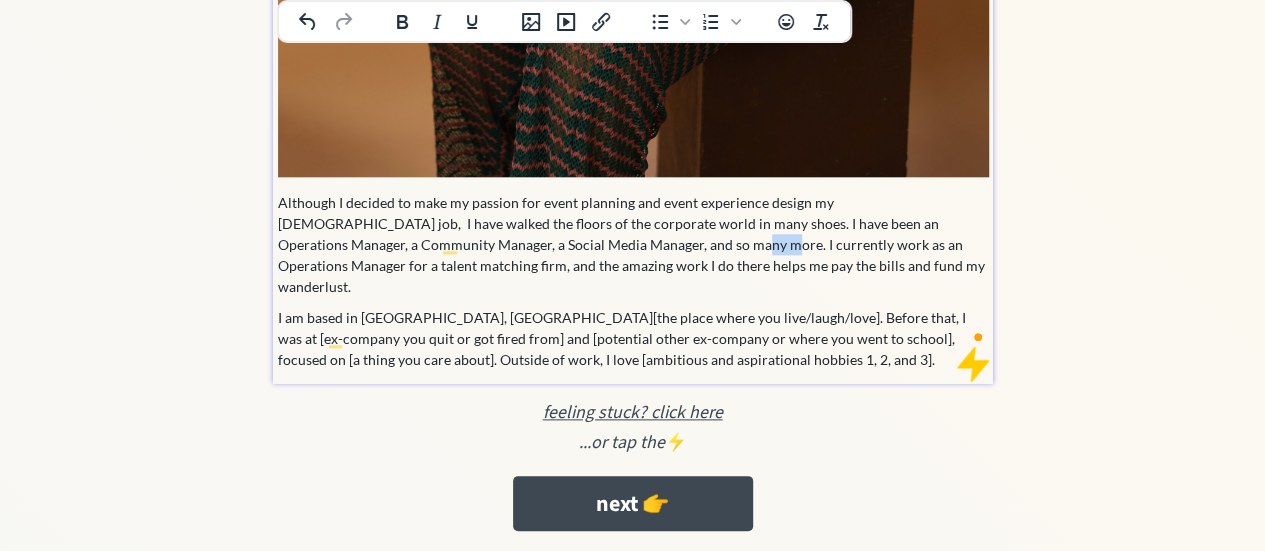 drag, startPoint x: 532, startPoint y: 239, endPoint x: 556, endPoint y: 244, distance: 24.5153 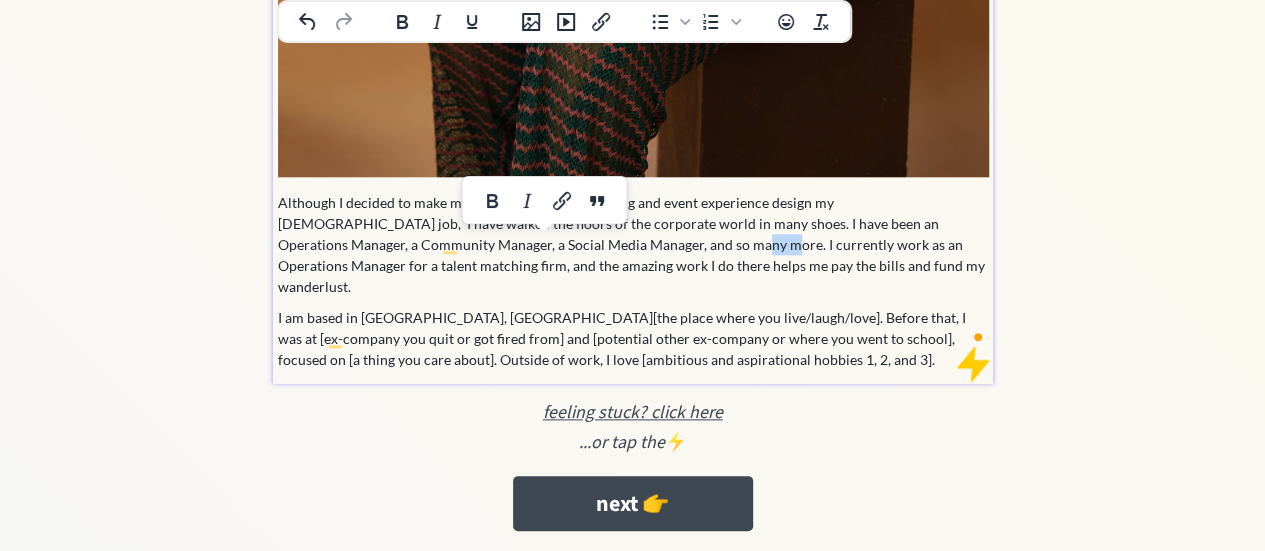 click on "Although I decided to make my passion for event planning and event experience design my full-time job,  I have walked the floors of the corporate world in many shoes. I have been an Operations Manager, a Community Manager, a Social Media Manager, and so many more. I currently work as an Operations Manager for a talent matching firm, and the amazing work I do there helps me pay the bills and fund my wanderlust." at bounding box center [633, 244] 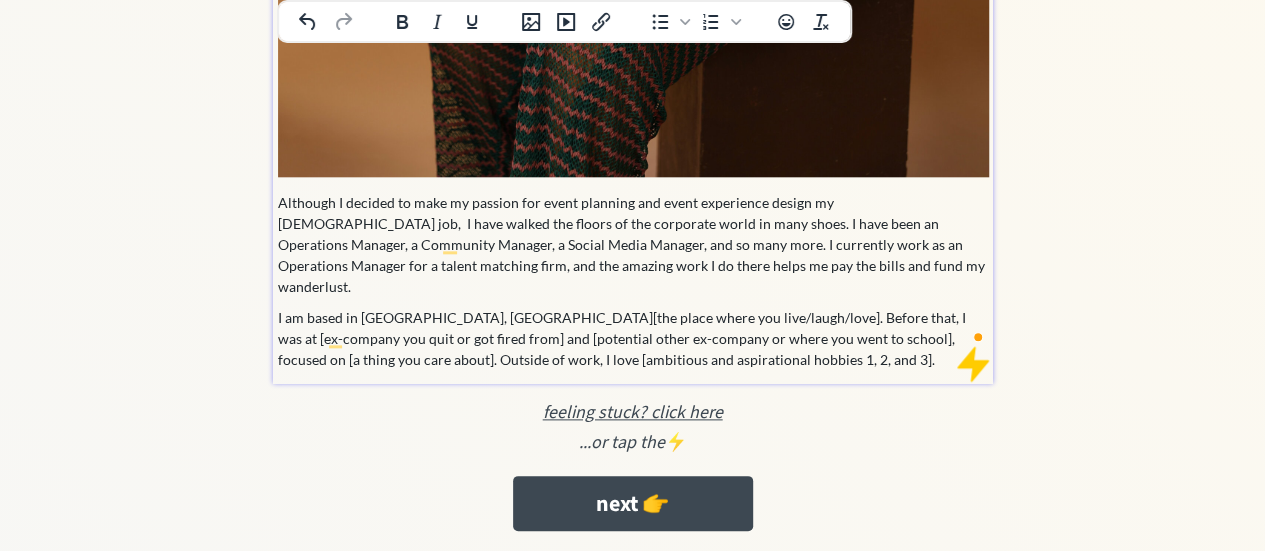 click on "Although I decided to make my passion for event planning and event experience design my full-time job,  I have walked the floors of the corporate world in many shoes. I have been an Operations Manager, a Community Manager, a Social Media Manager, and so many more. I currently work as an Operations Manager for a talent matching firm, and the amazing work I do there helps me pay the bills and fund my wanderlust." at bounding box center [633, 244] 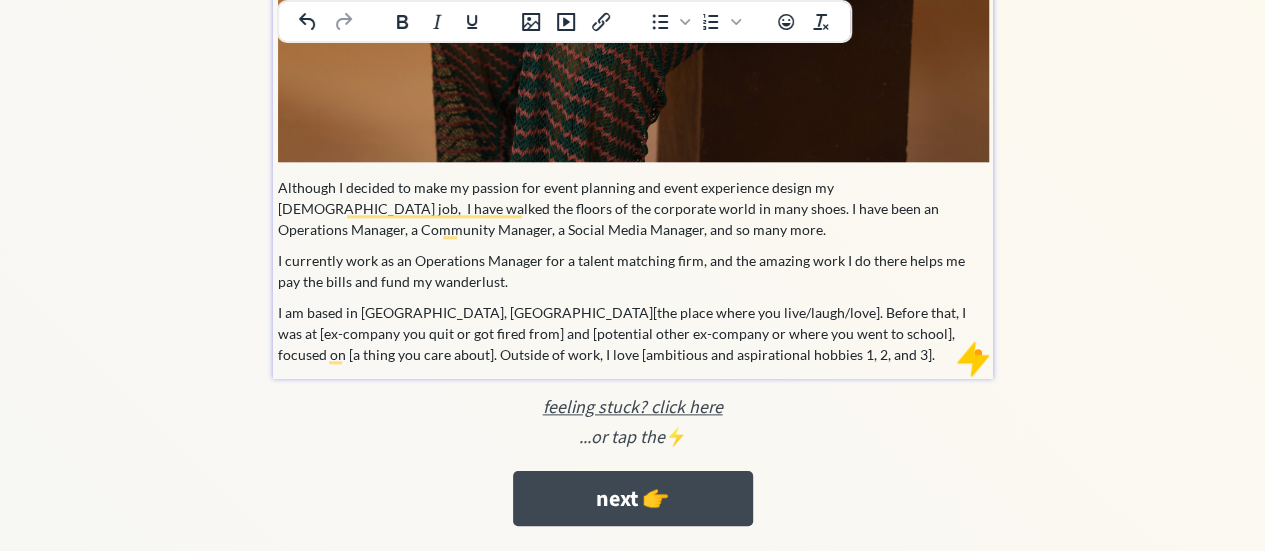 scroll, scrollTop: 1030, scrollLeft: 0, axis: vertical 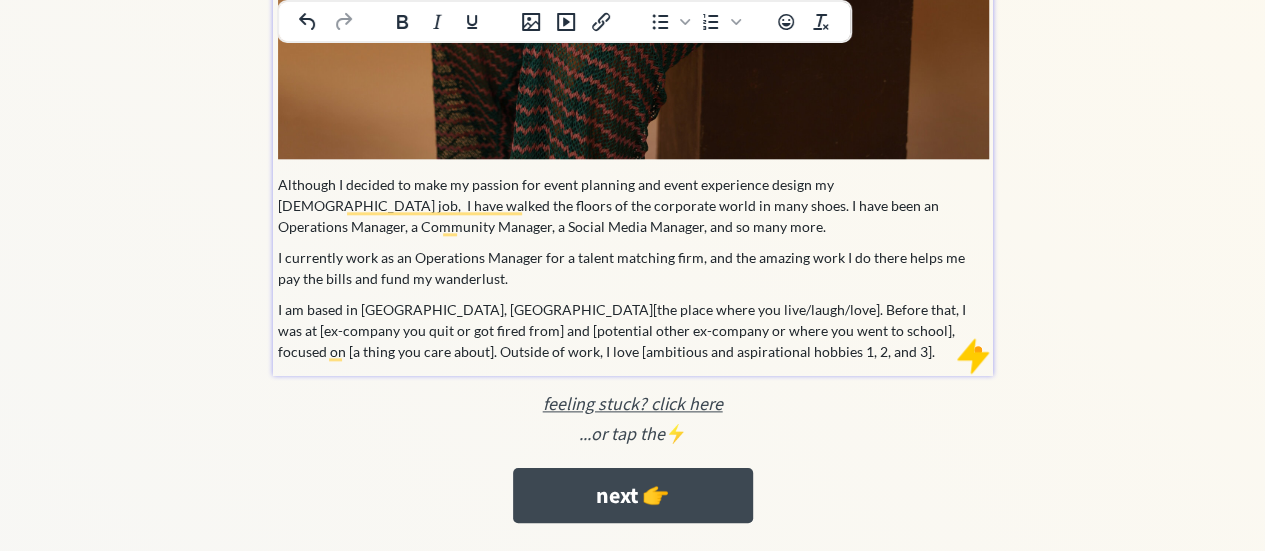 click on "I currently work as an Operations Manager for a talent matching firm, and the amazing work I do there helps me pay the bills and fund my wanderlust." at bounding box center (633, 268) 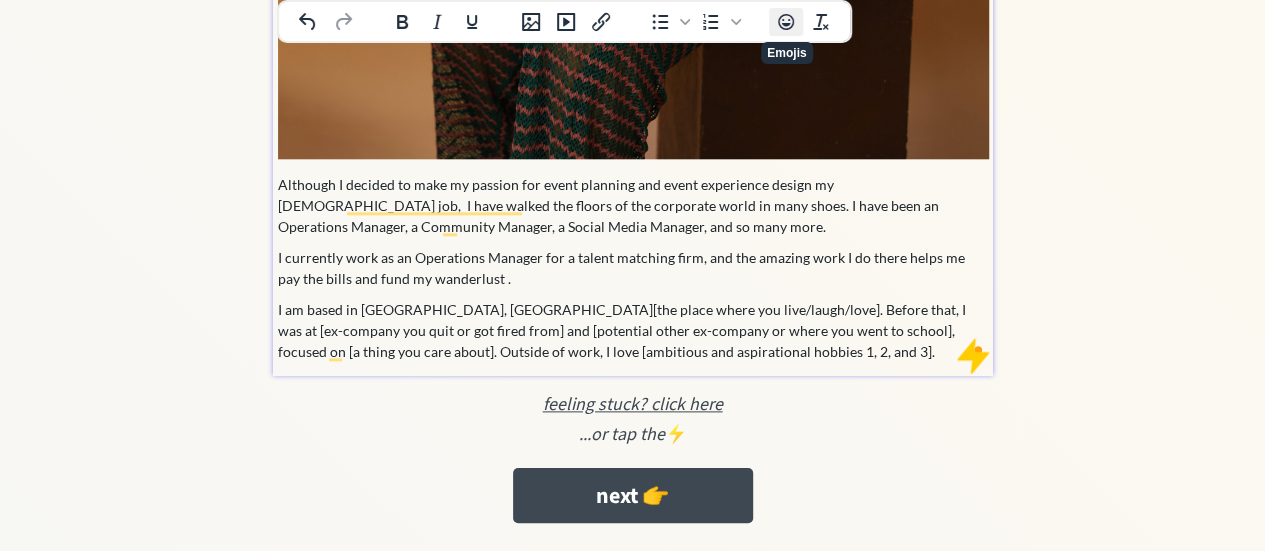 click 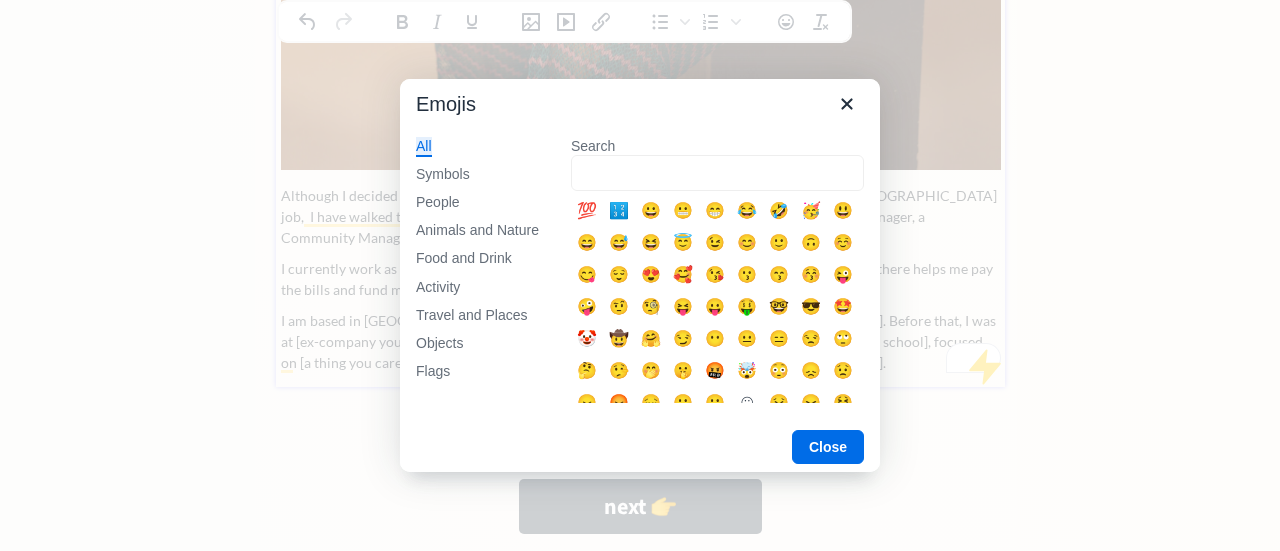 click at bounding box center (640, 275) 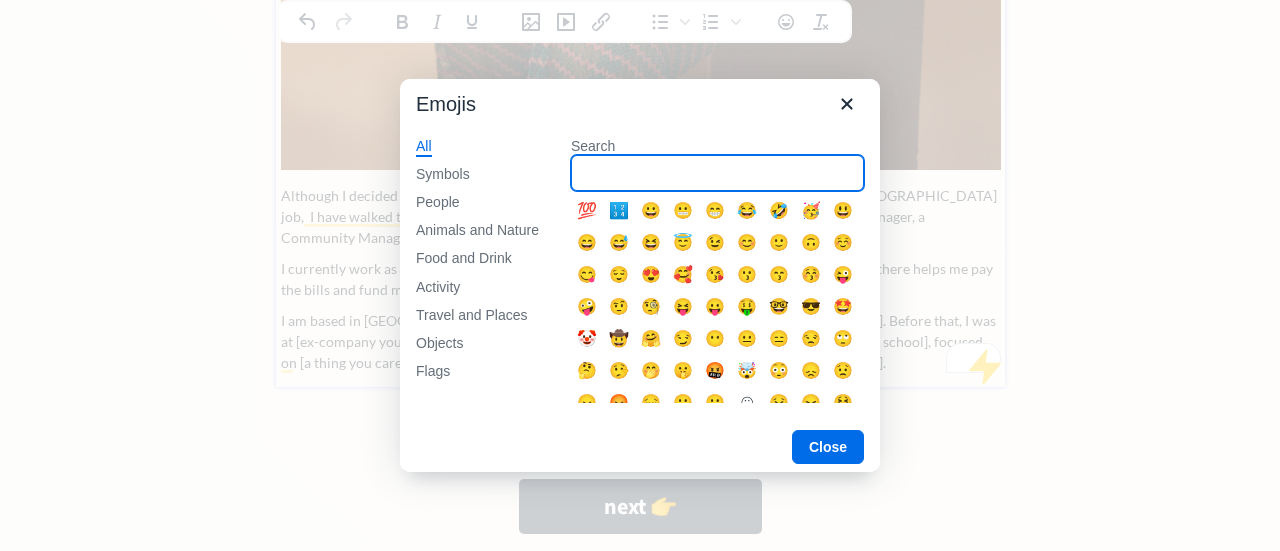 click on "Search" at bounding box center (717, 173) 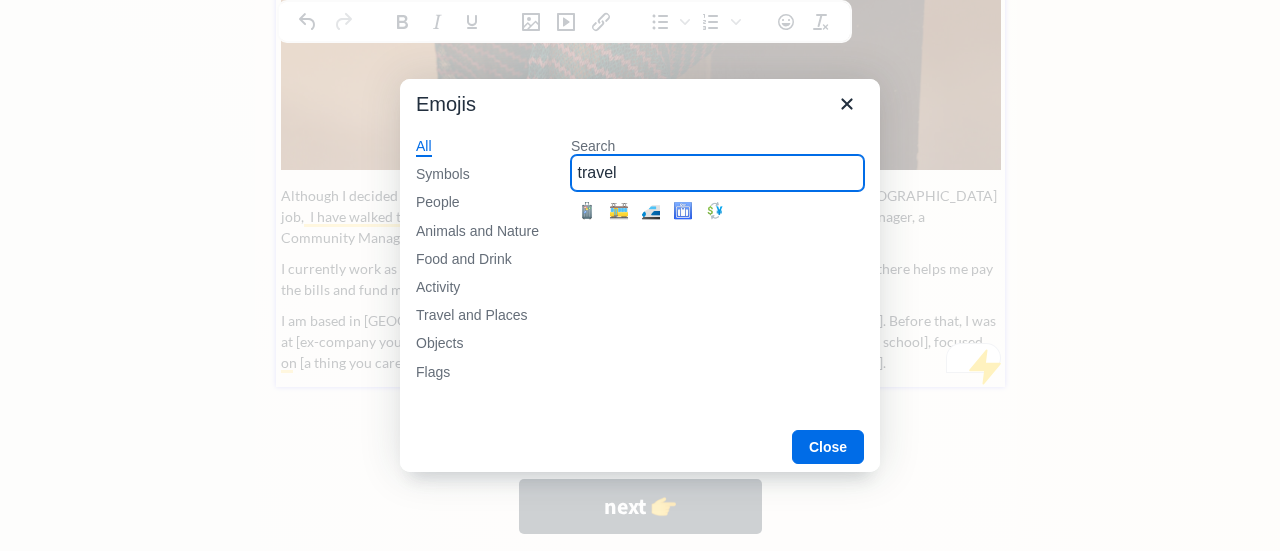 type on "travel" 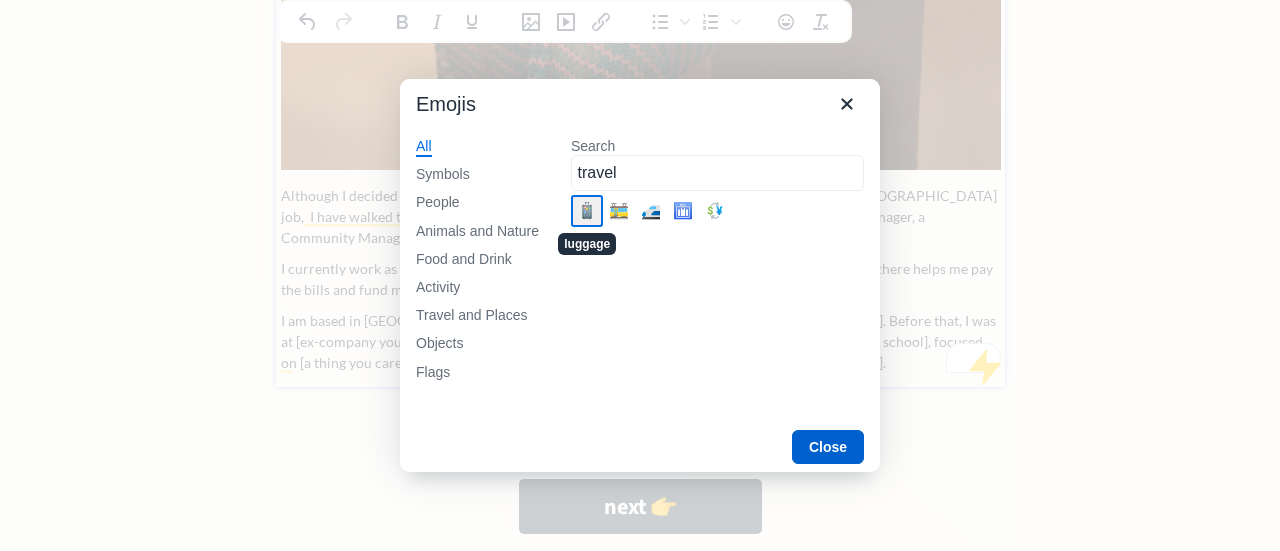 click on "Close" at bounding box center (828, 447) 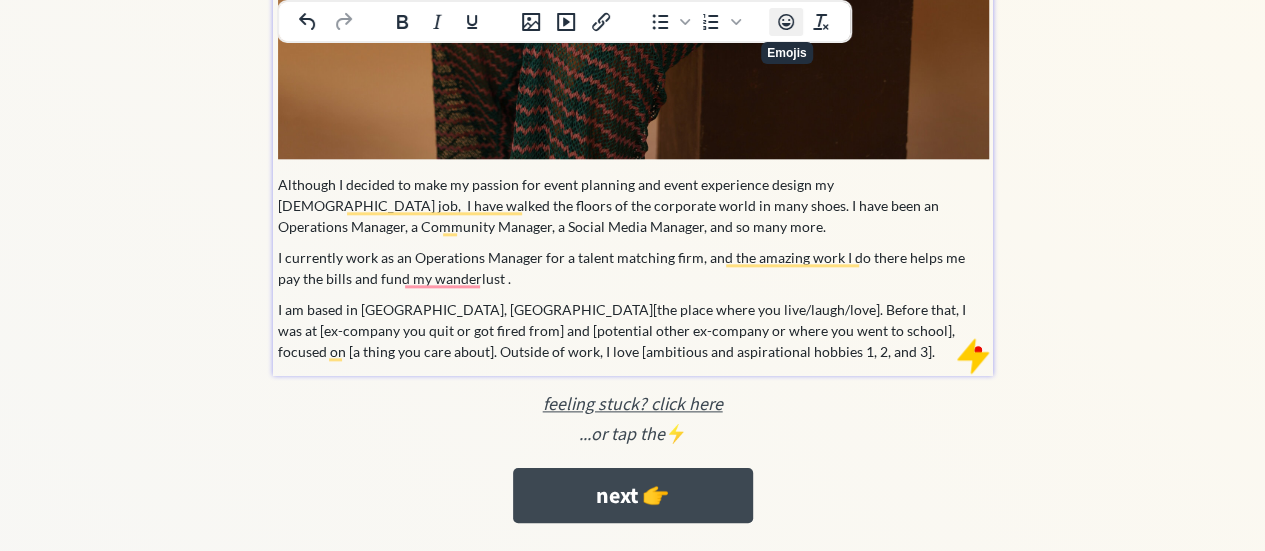 click 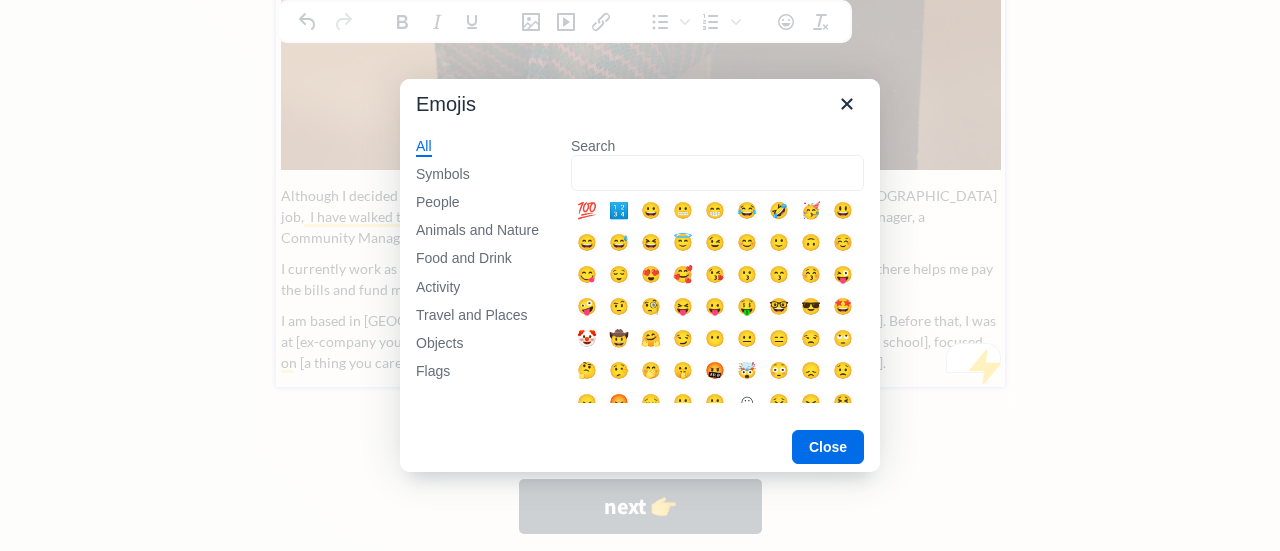 click on "Search" at bounding box center [717, 173] 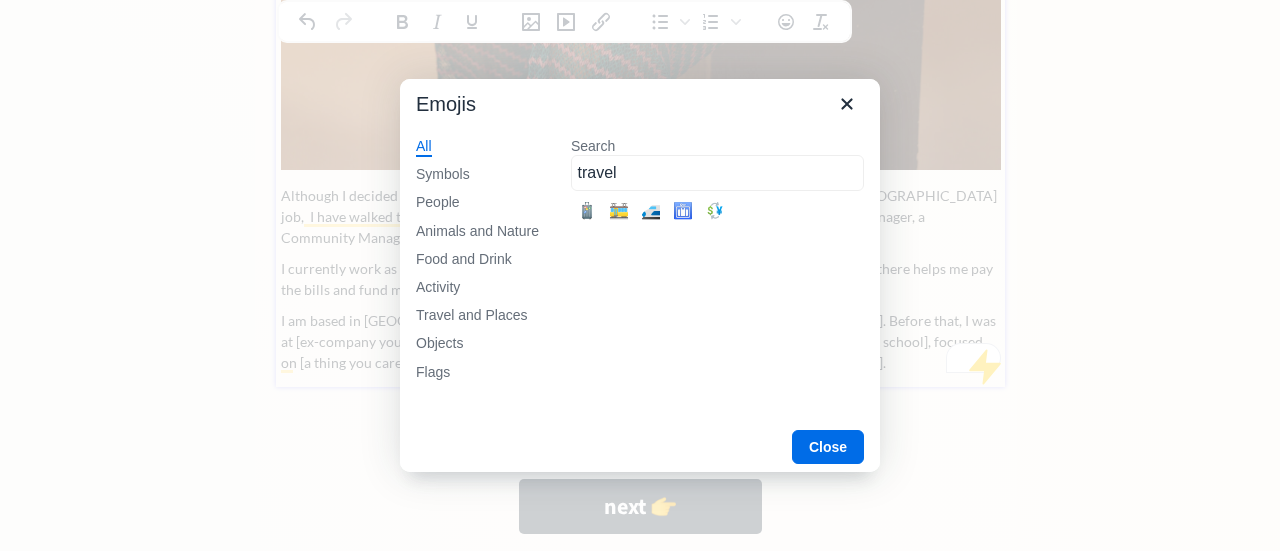 type on "travel" 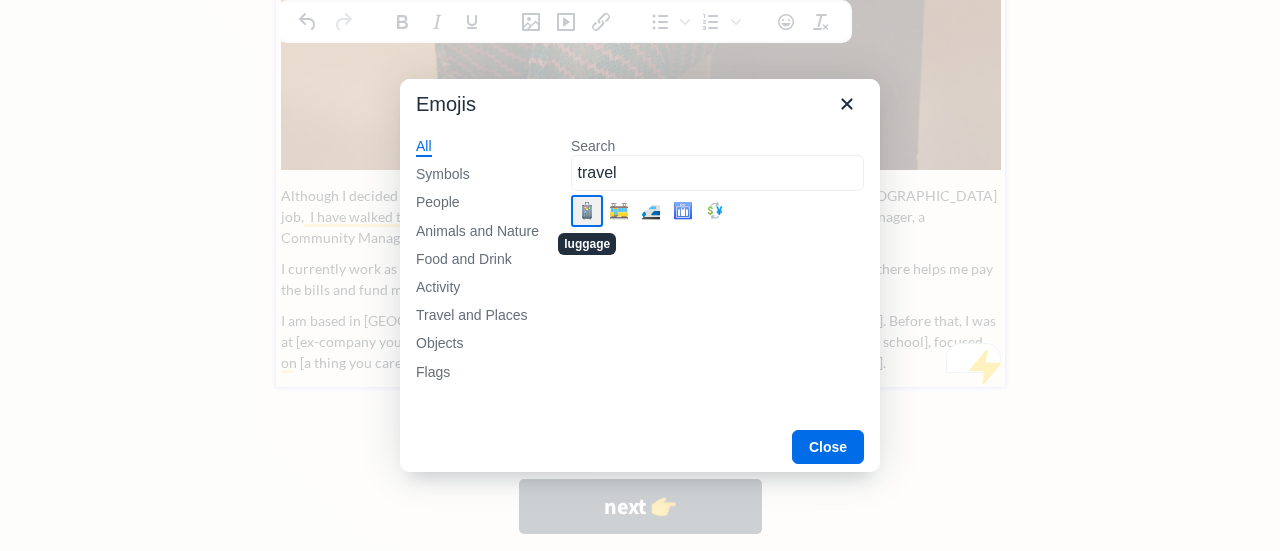 click on "🧳" at bounding box center [587, 211] 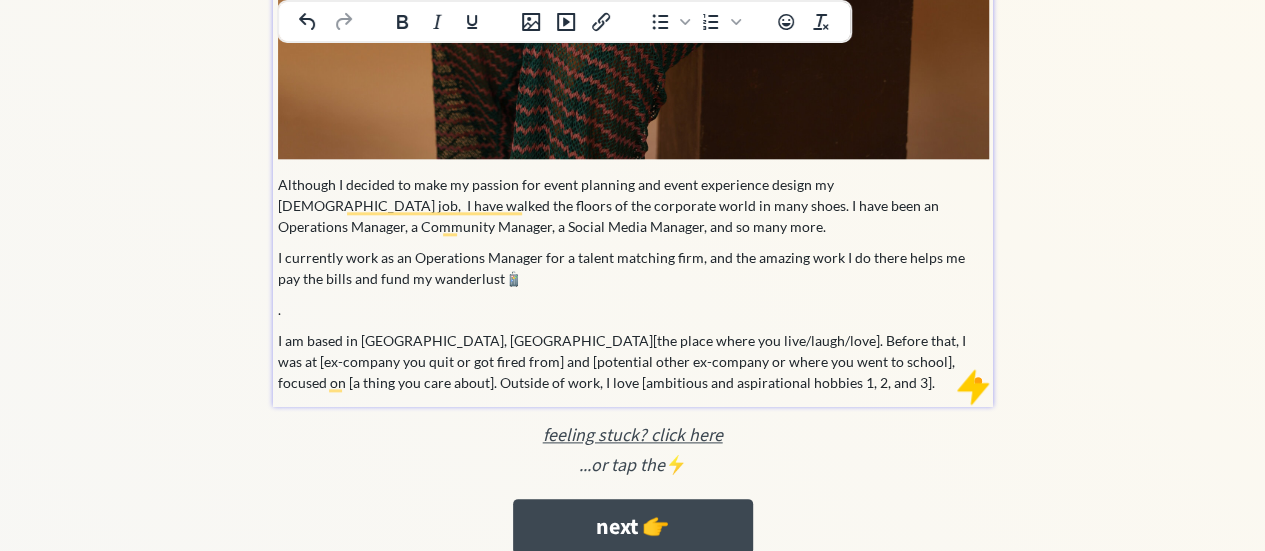 click on "." at bounding box center [633, 309] 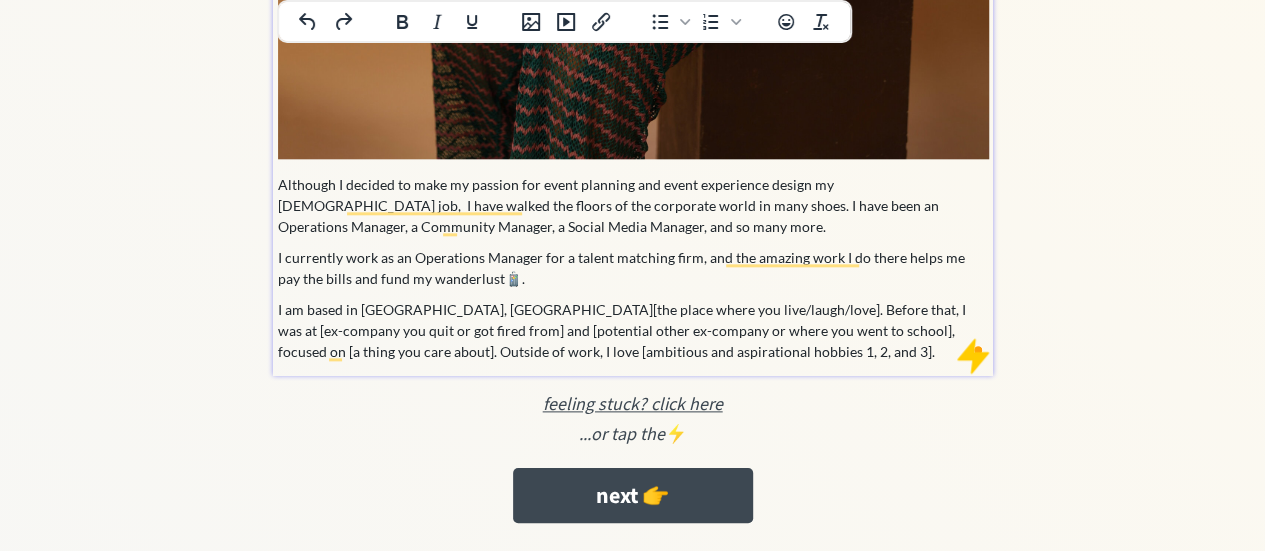 click on "I currently work as an Operations Manager for a talent matching firm, and the amazing work I do there helps me pay the bills and fund my wanderlust🧳." at bounding box center [633, 268] 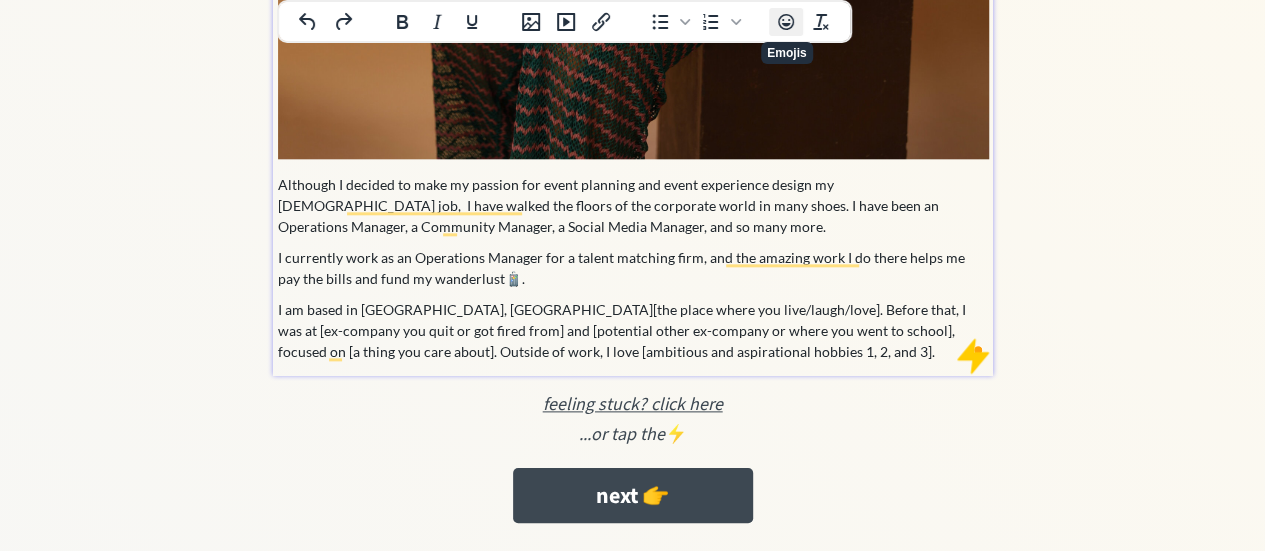 click 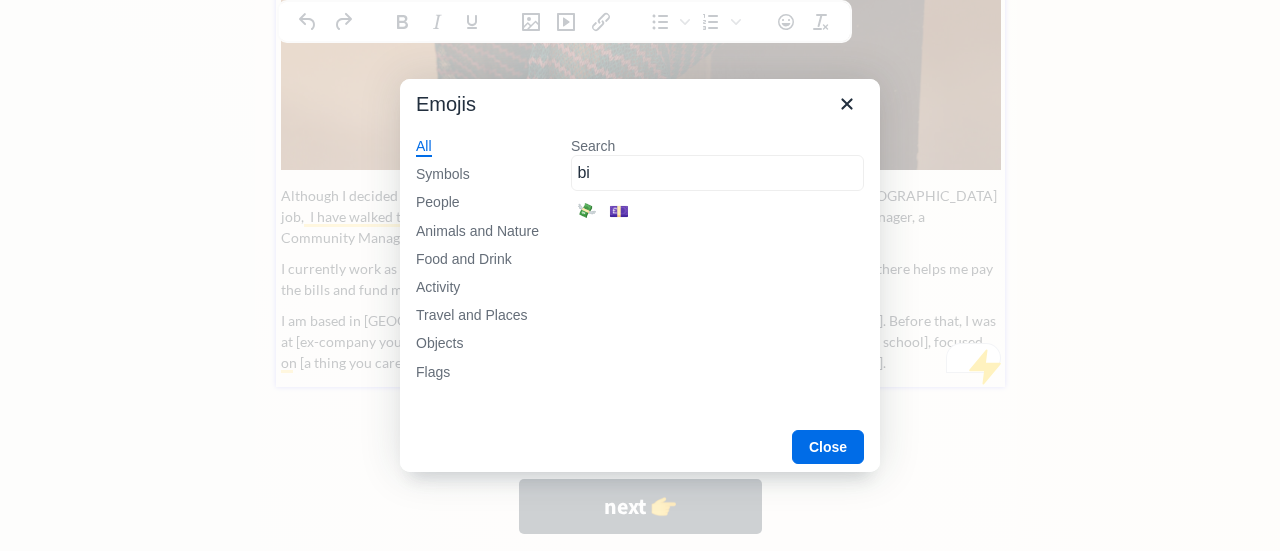 type on "b" 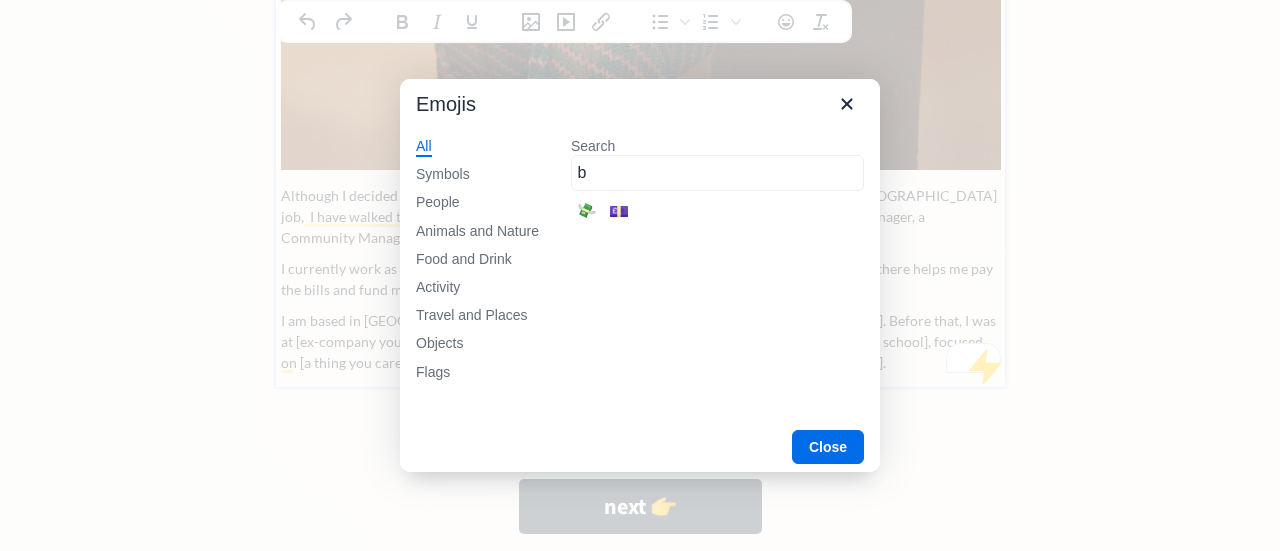type 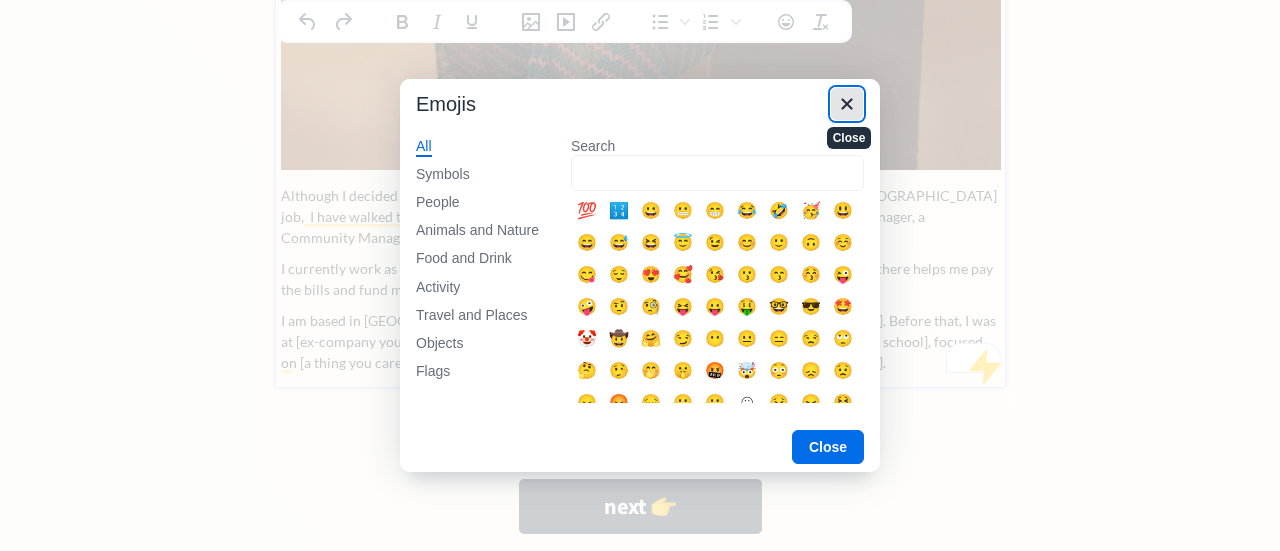 click 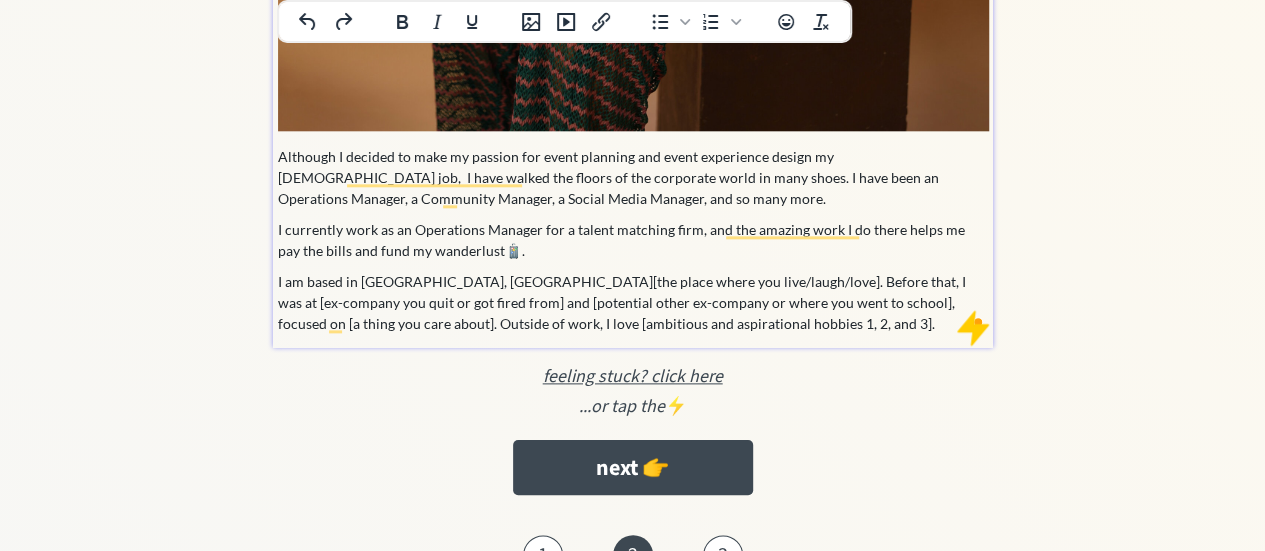 scroll, scrollTop: 1063, scrollLeft: 0, axis: vertical 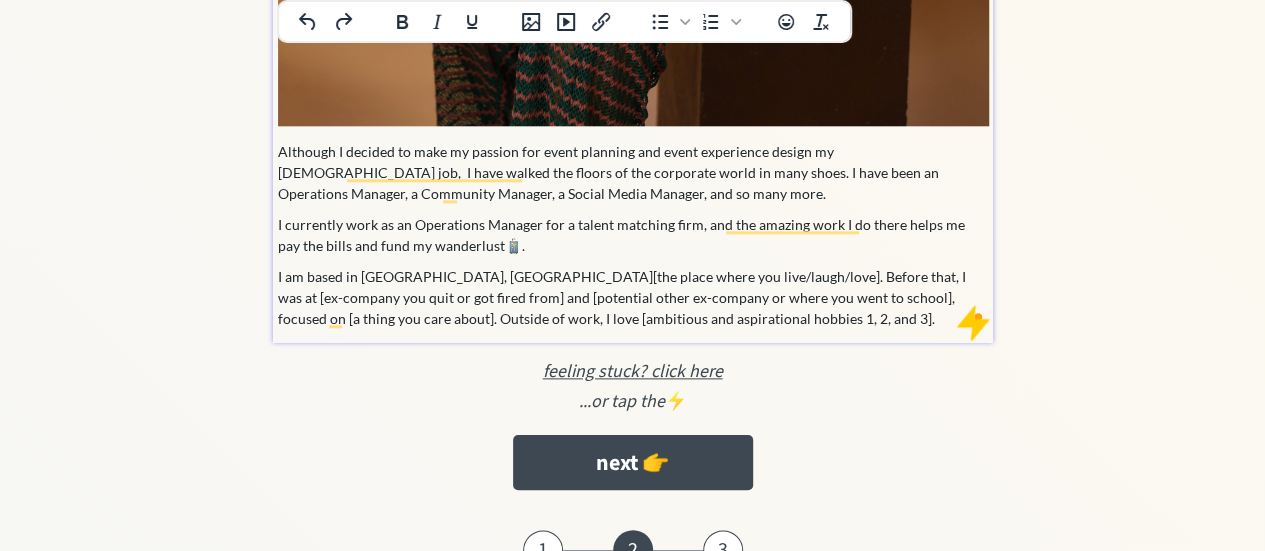 click on "I am based in Lagos, Nigeria[the place where you live/laugh/love]. Before that, I was at [ex-company you quit or got fired from] and [potential other ex-company or where you went to school], focused on [a thing you care about]. Outside of work, I love [ambitious and aspirational hobbies 1, 2, and 3]." at bounding box center [633, 297] 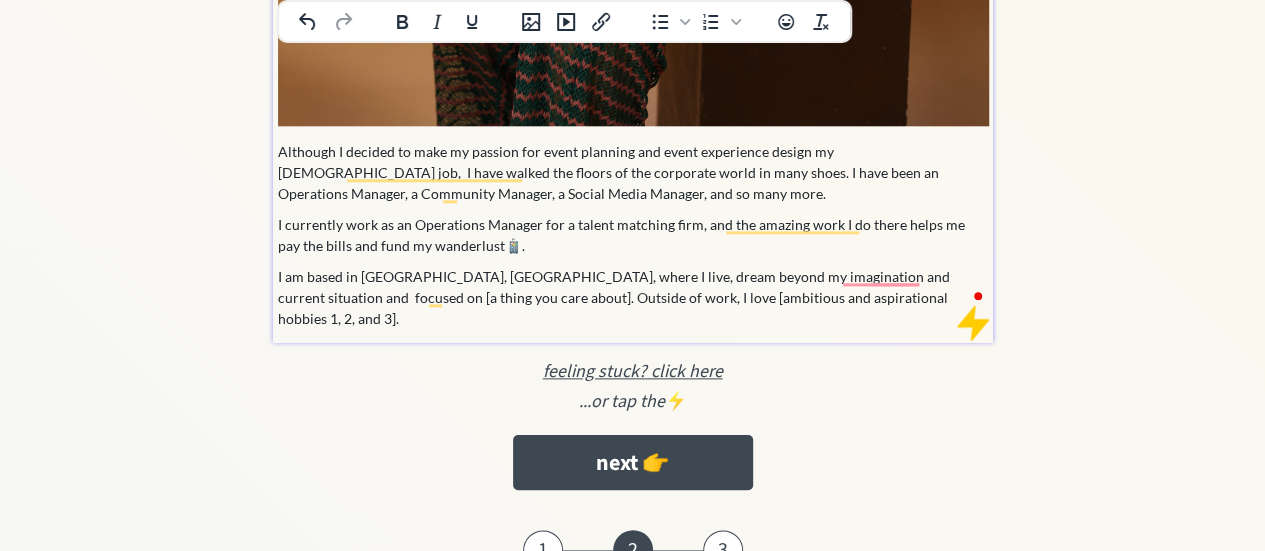 click on "I am based in Lagos, Nigeria, where I live, dream beyond my imagination and current situation and  focused on [a thing you care about]. Outside of work, I love [ambitious and aspirational hobbies 1, 2, and 3]." at bounding box center [633, 297] 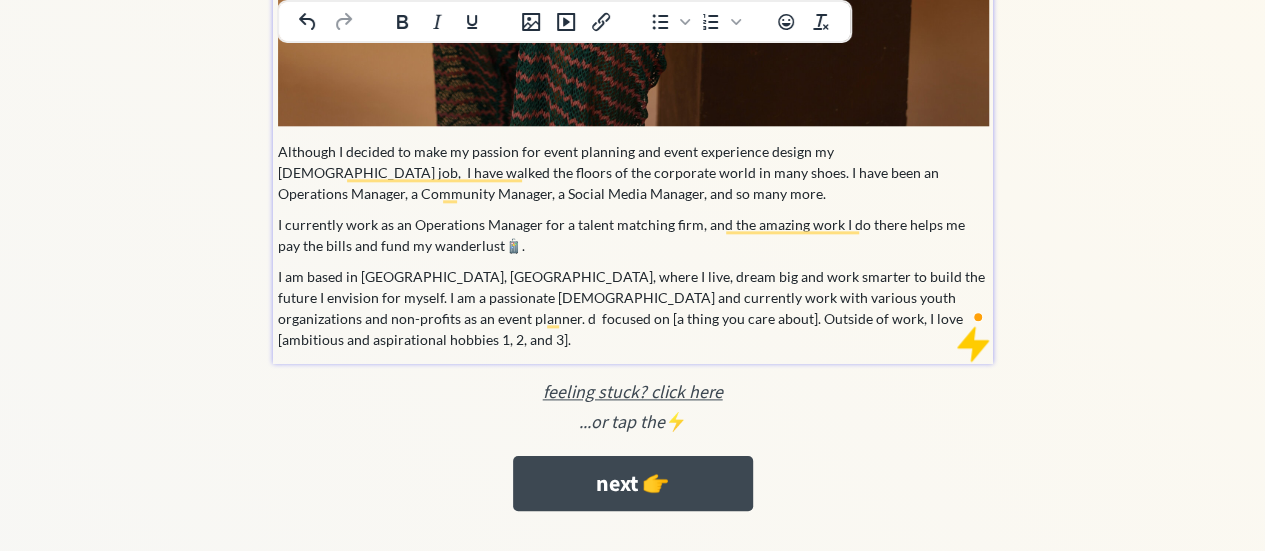 click on "I am based in Lagos, Nigeria, where I live, dream big and work smarter to build the future I envision for myself. I am a passionate volunteer and currently work with various youth organizations and non-profits as an event planner. d  focused on [a thing you care about]. Outside of work, I love [ambitious and aspirational hobbies 1, 2, and 3]." at bounding box center (633, 308) 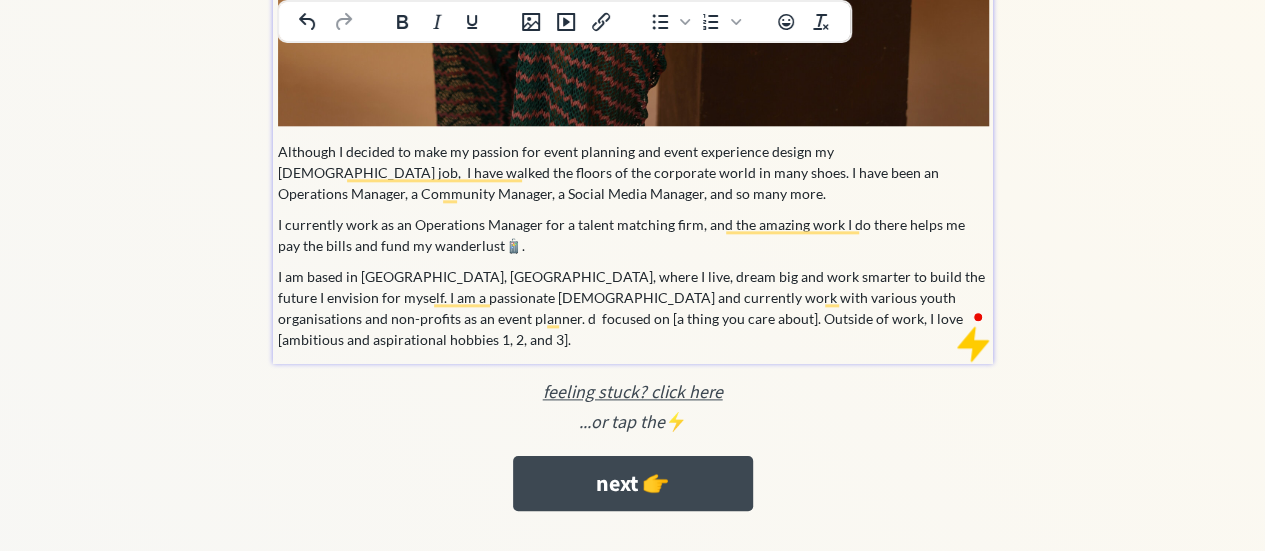 click on "I am based in Lagos, Nigeria, where I live, dream big and work smarter to build the future I envision for myself. I am a passionate volunteer and currently work with various youth organisations and non-profits as an event planner. d  focused on [a thing you care about]. Outside of work, I love [ambitious and aspirational hobbies 1, 2, and 3]." at bounding box center (633, 308) 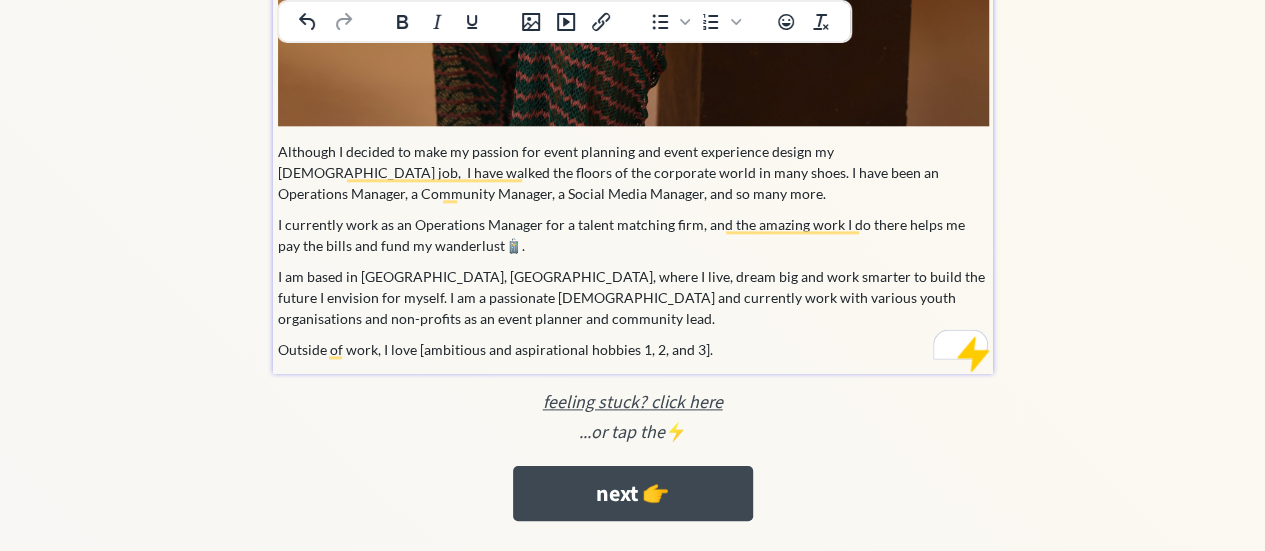 click on "Outside of work, I love [ambitious and aspirational hobbies 1, 2, and 3]." at bounding box center (633, 349) 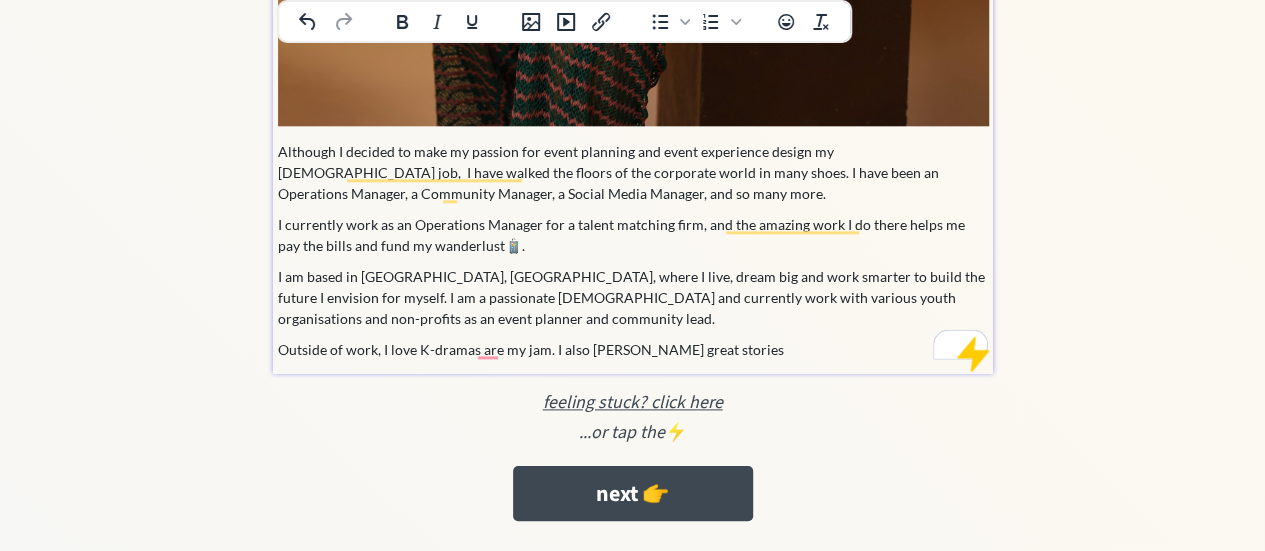 click on "Outside of work, I love K-dramas are my jam. I also hunt great stories" at bounding box center [633, 349] 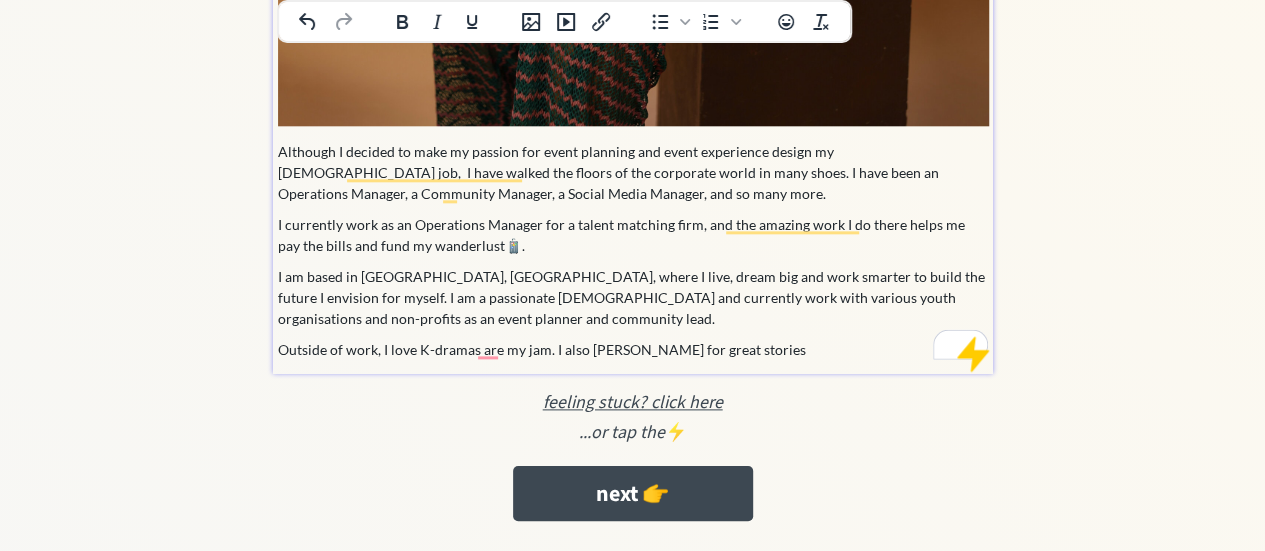 click on "Outside of work, I love K-dramas are my jam. I also hunt for great stories" at bounding box center (633, 349) 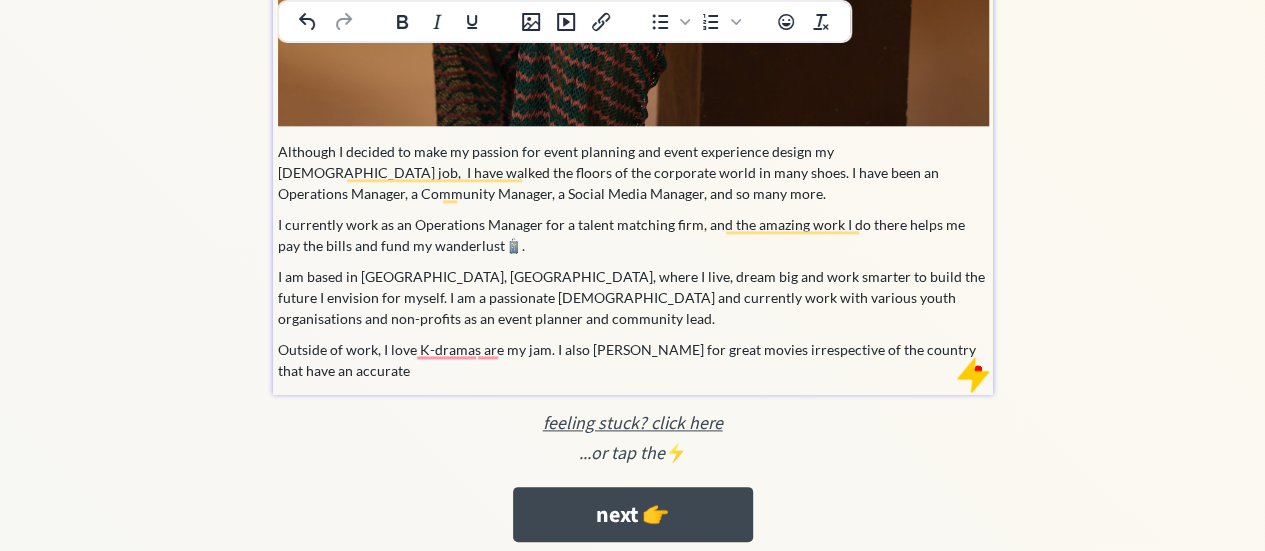 click on "Outside of work, I love K-dramas are my jam. I also hunt for great movies irrespective of the country that have an accurate" at bounding box center [633, 360] 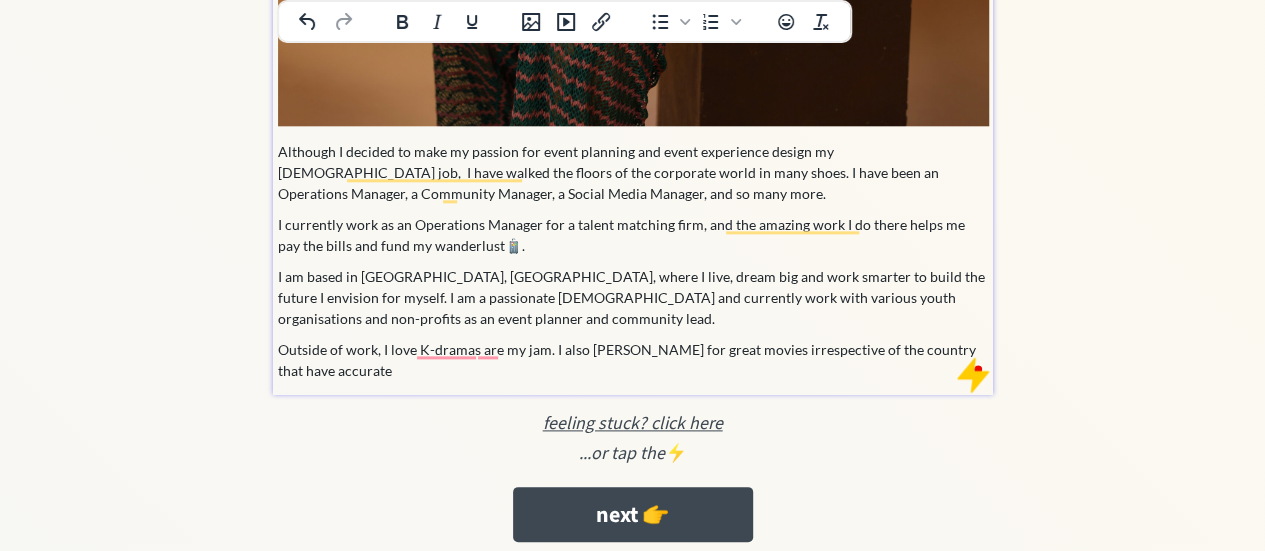 click on "Outside of work, I love K-dramas are my jam. I also hunt for great movies irrespective of the country that have accurate" at bounding box center [633, 360] 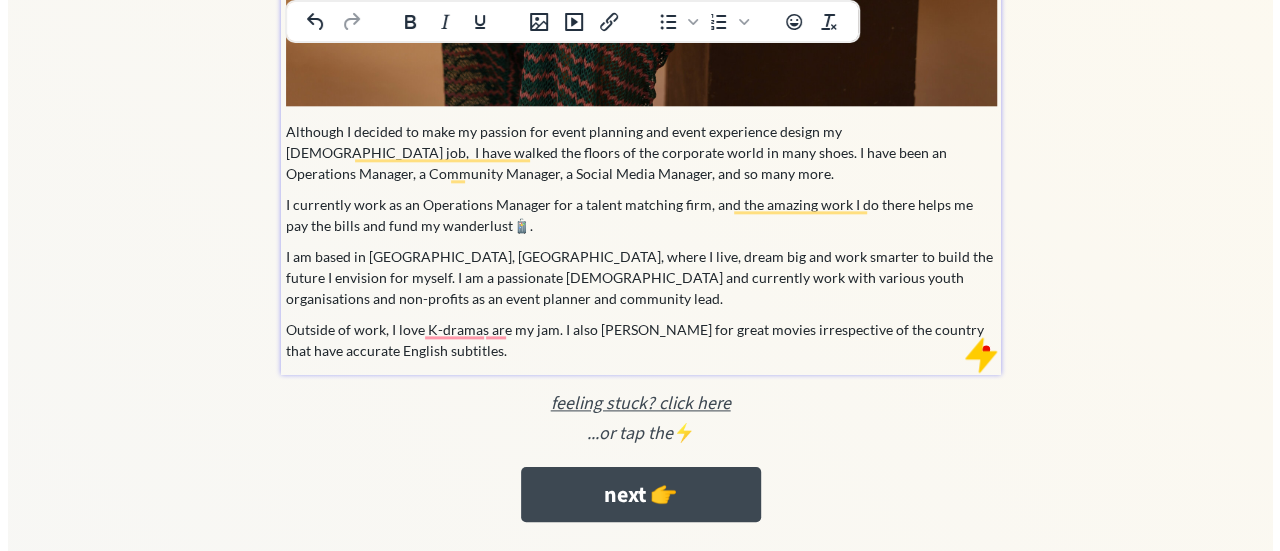 scroll, scrollTop: 1078, scrollLeft: 0, axis: vertical 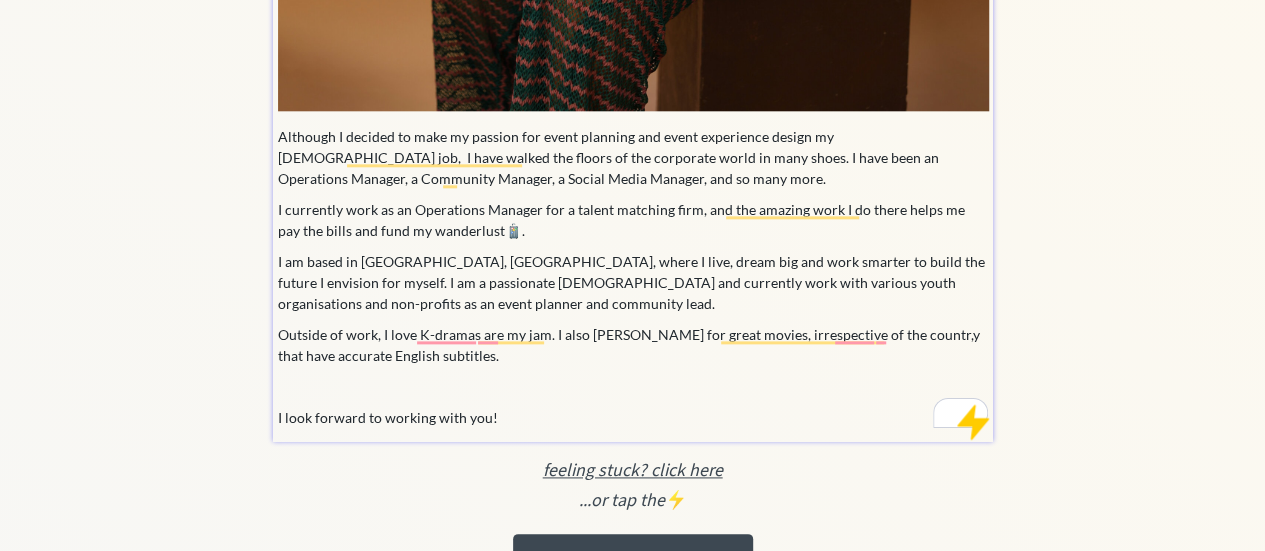 click on "Although I decided to make my passion for event planning and event experience design my full-time job,  I have walked the floors of the corporate world in many shoes. I have been an Operations Manager, a Community Manager, a Social Media Manager, and so many more.  I currently work as an Operations Manager for a talent matching firm, and the amazing work I do there helps me pay the bills and fund my wanderlust🧳. I am based in Lagos, Nigeria, where I live, dream big and work smarter to build the future I envision for myself. I am a passionate volunteer and currently work with various youth organisations and non-profits as an event planner and community lead.  Outside of work, I love K-dramas are my jam. I also hunt for great movies, irrespective of the countr,y that have accurate English subtitles.  I look forward to working with you!" at bounding box center (633, -186) 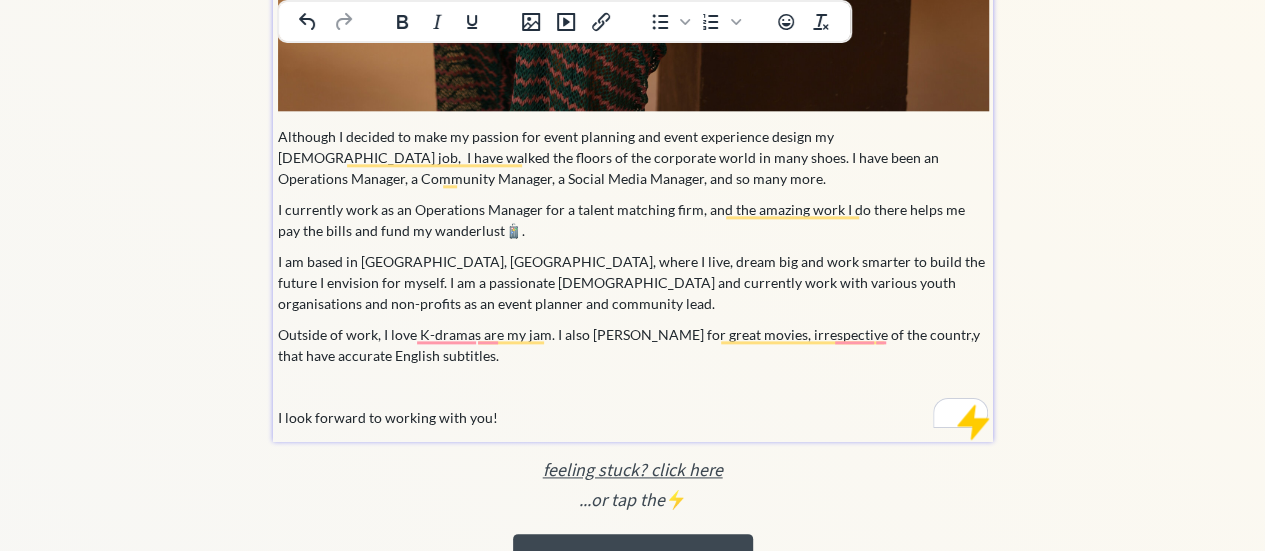 drag, startPoint x: 282, startPoint y: 415, endPoint x: 380, endPoint y: 405, distance: 98.50888 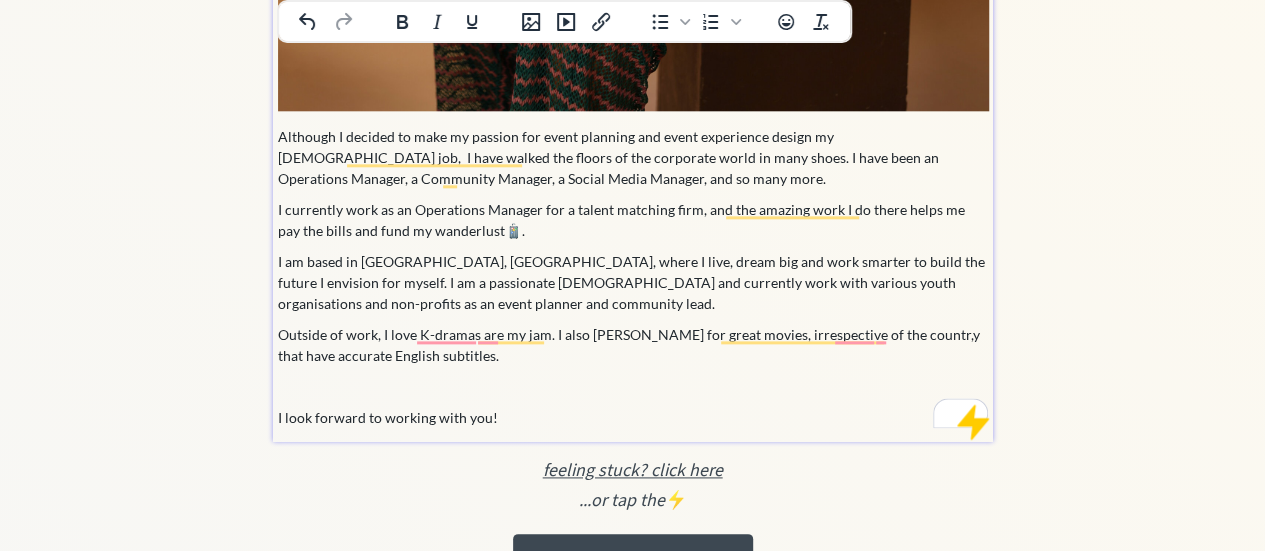click on "I look forward to working with you!" at bounding box center [633, 417] 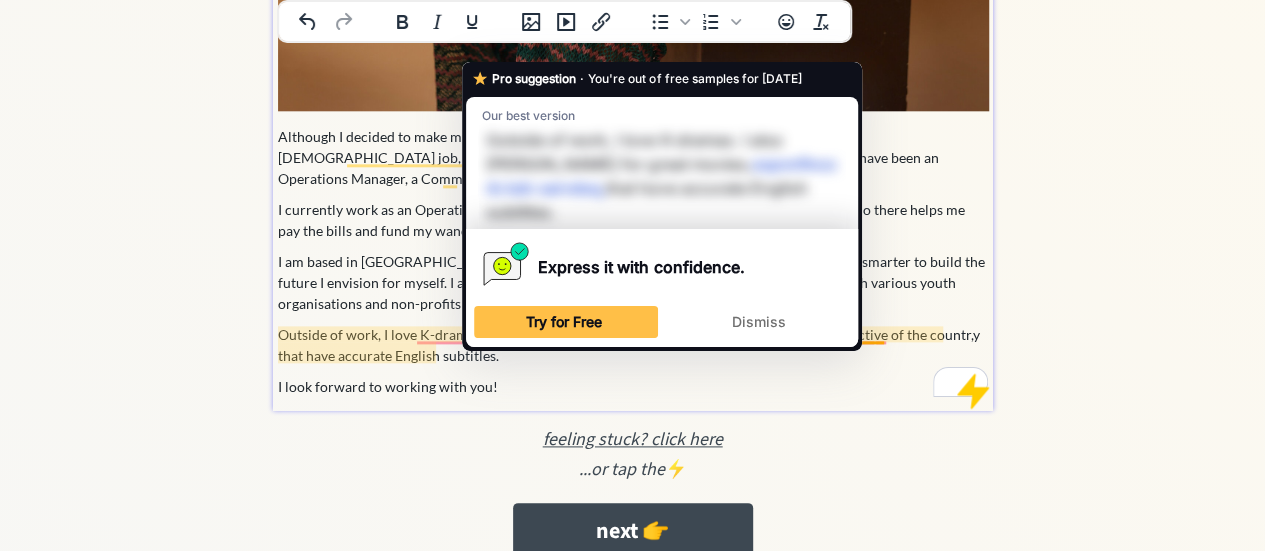click on "Outside of work, I love K-dramas are my jam. I also hunt for great movies, irrespective of the countr,y that have accurate English subtitles." at bounding box center (633, 345) 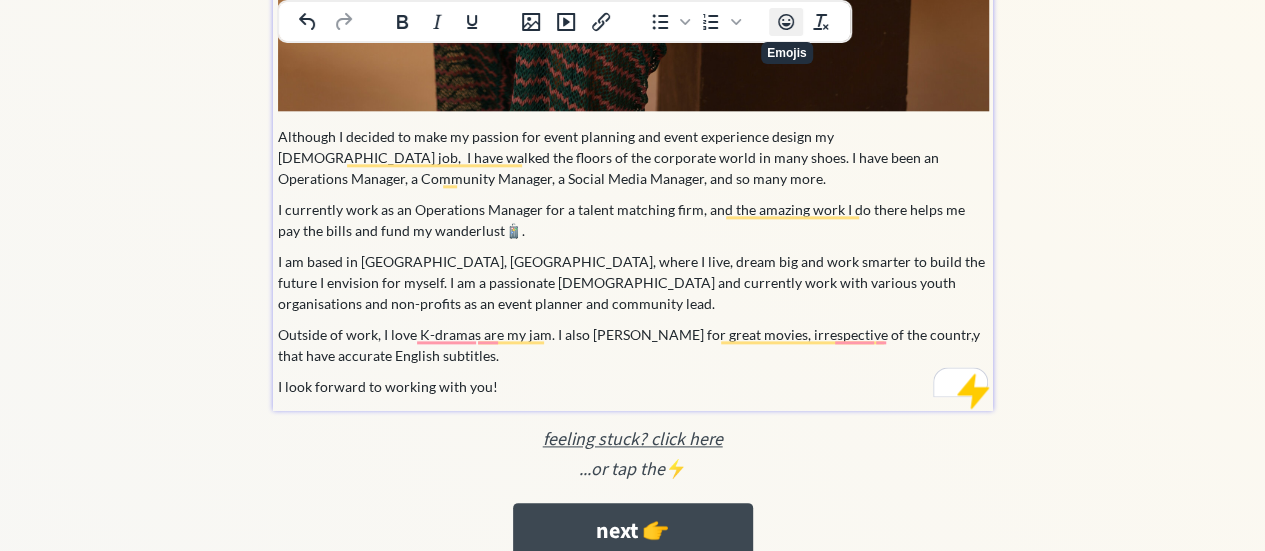 click 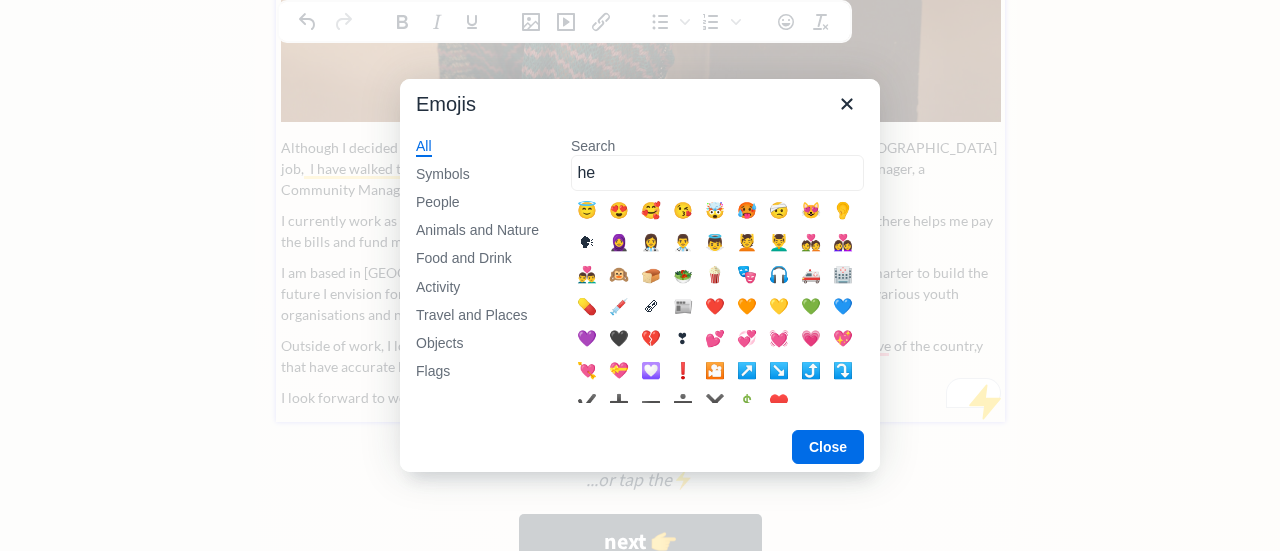 type on "h" 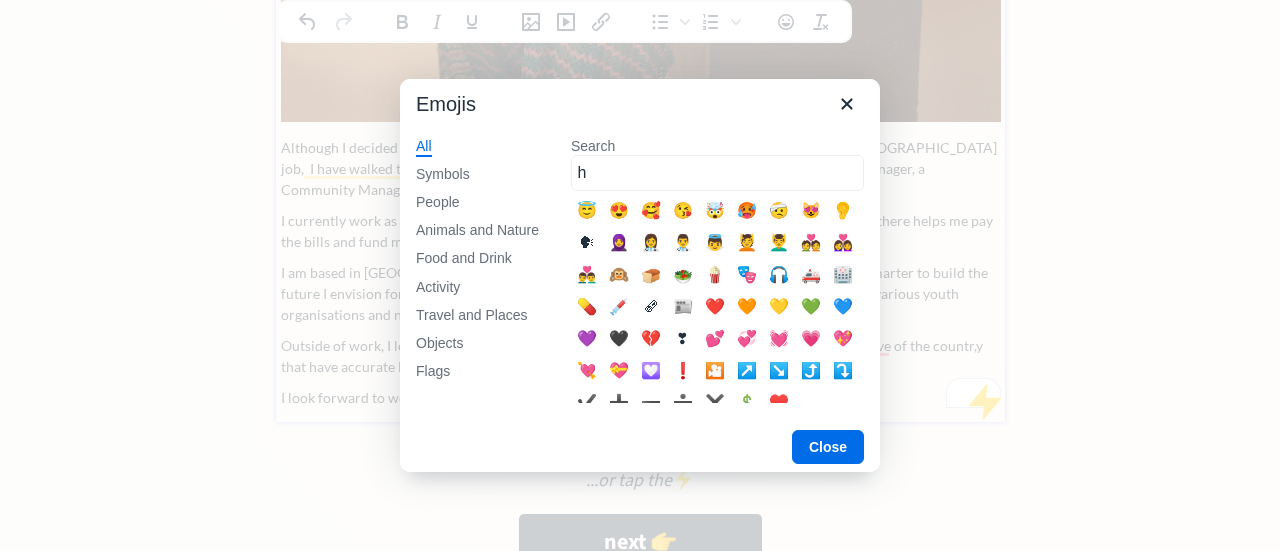 type 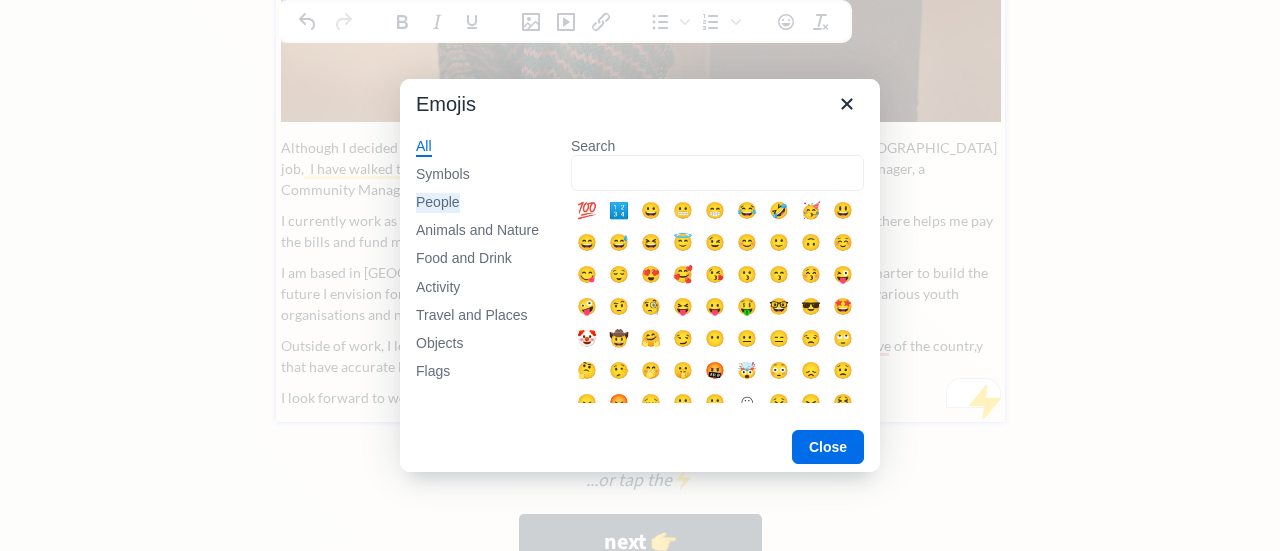 click on "People" at bounding box center (438, 203) 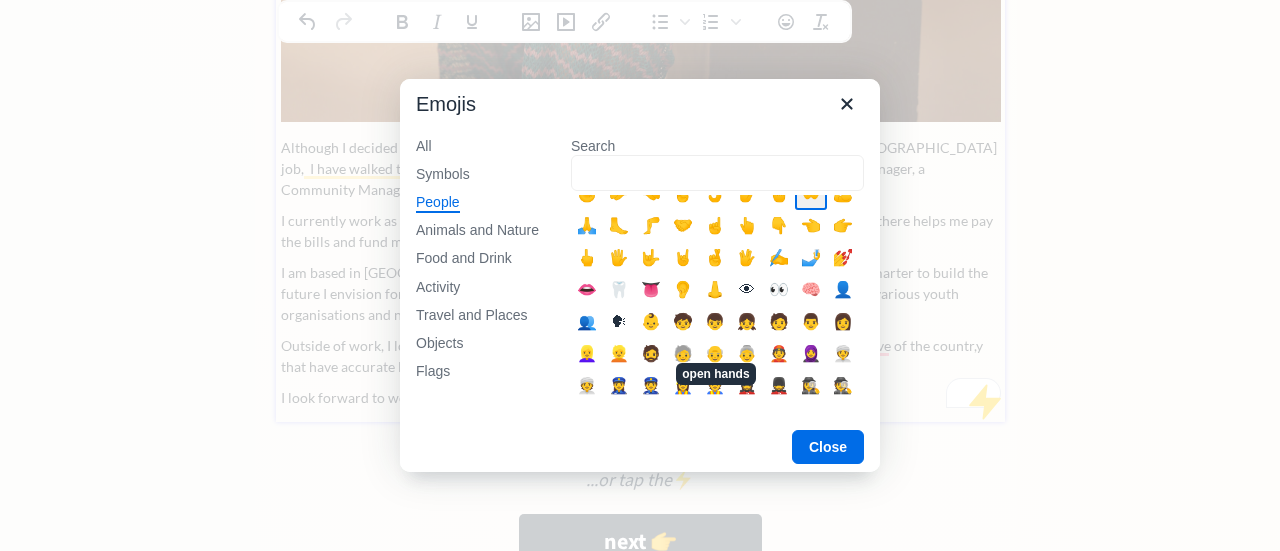 scroll, scrollTop: 435, scrollLeft: 0, axis: vertical 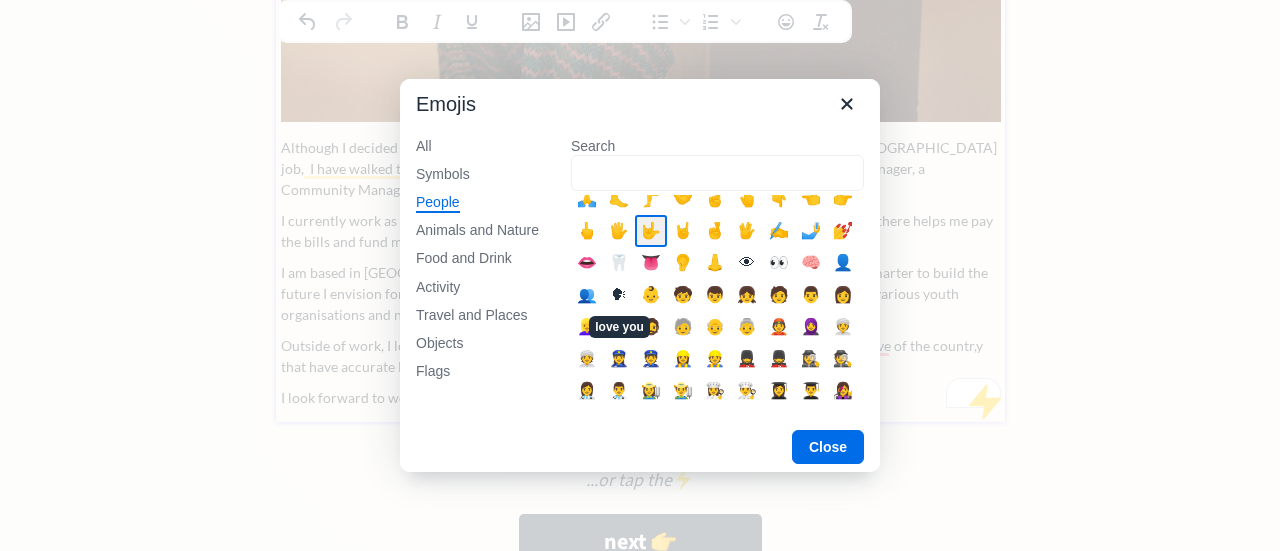 click on "🤟" at bounding box center (651, 231) 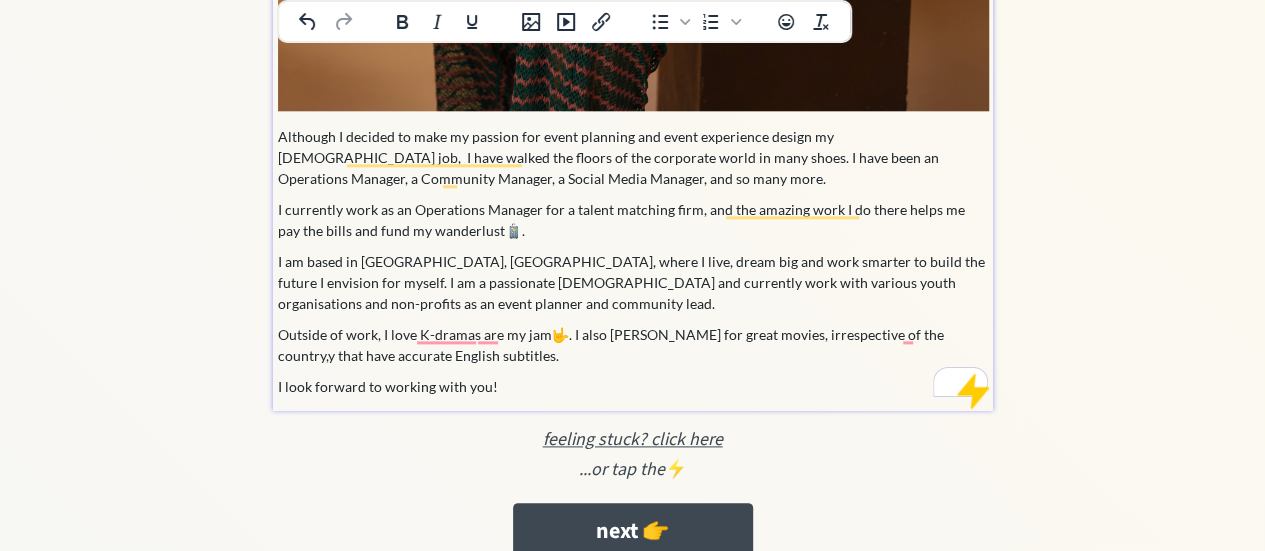 click on "Outside of work, I love K-dramas are my jam🤟. I also hunt for great movies, irrespective of the country,y that have accurate English subtitles." at bounding box center [633, 345] 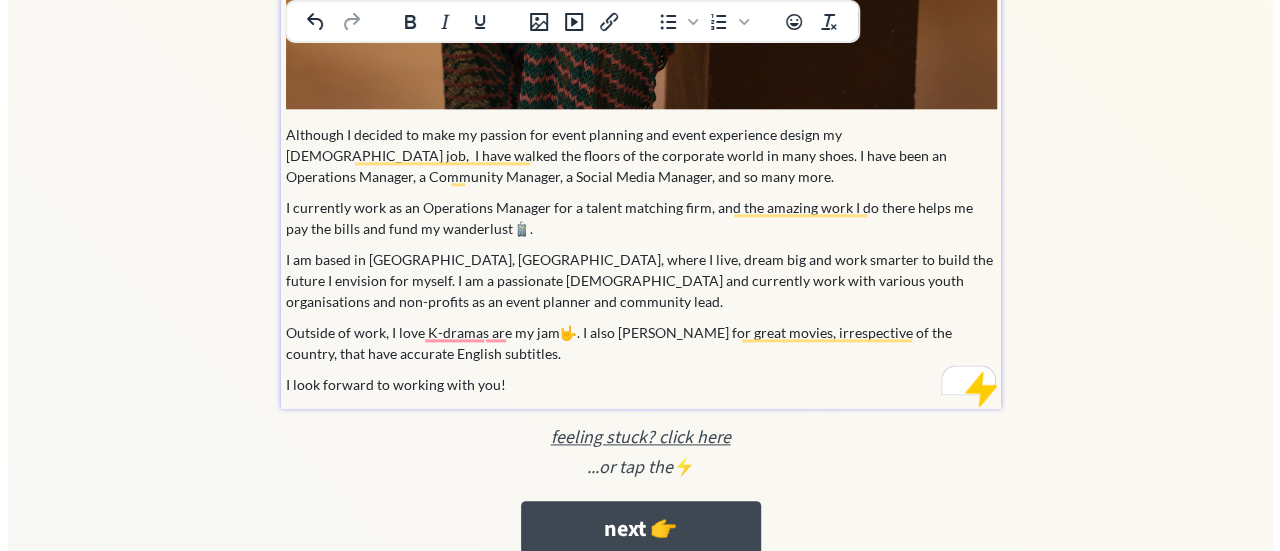 scroll, scrollTop: 1078, scrollLeft: 0, axis: vertical 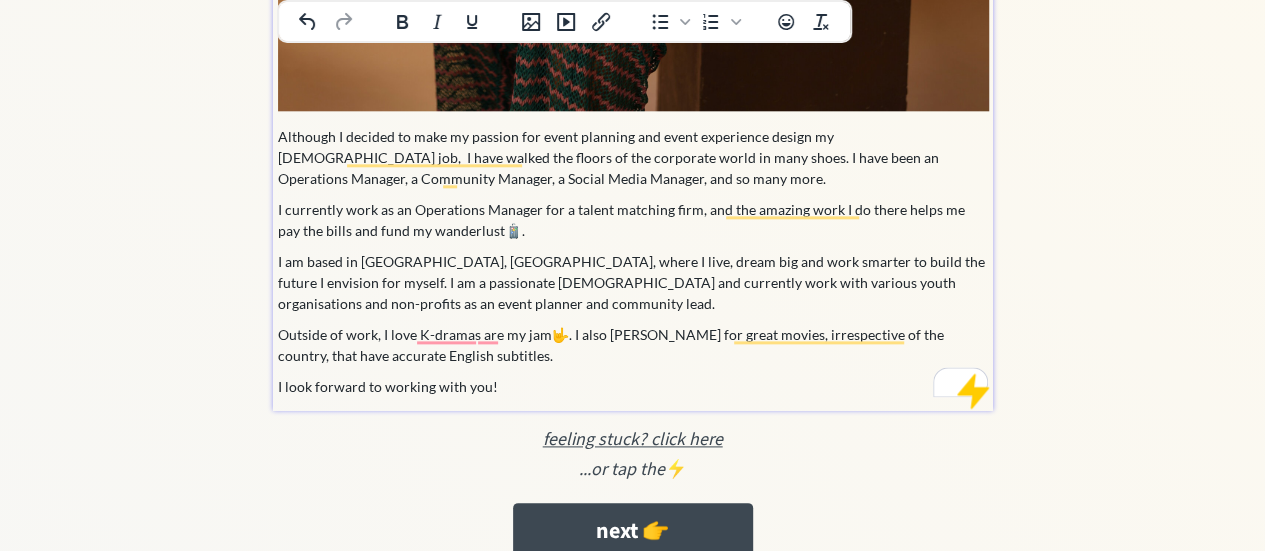 click on "I am based in Lagos, Nigeria, where I live, dream big and work smarter to build the future I envision for myself. I am a passionate volunteer and currently work with various youth organisations and non-profits as an event planner and community lead." at bounding box center [633, 282] 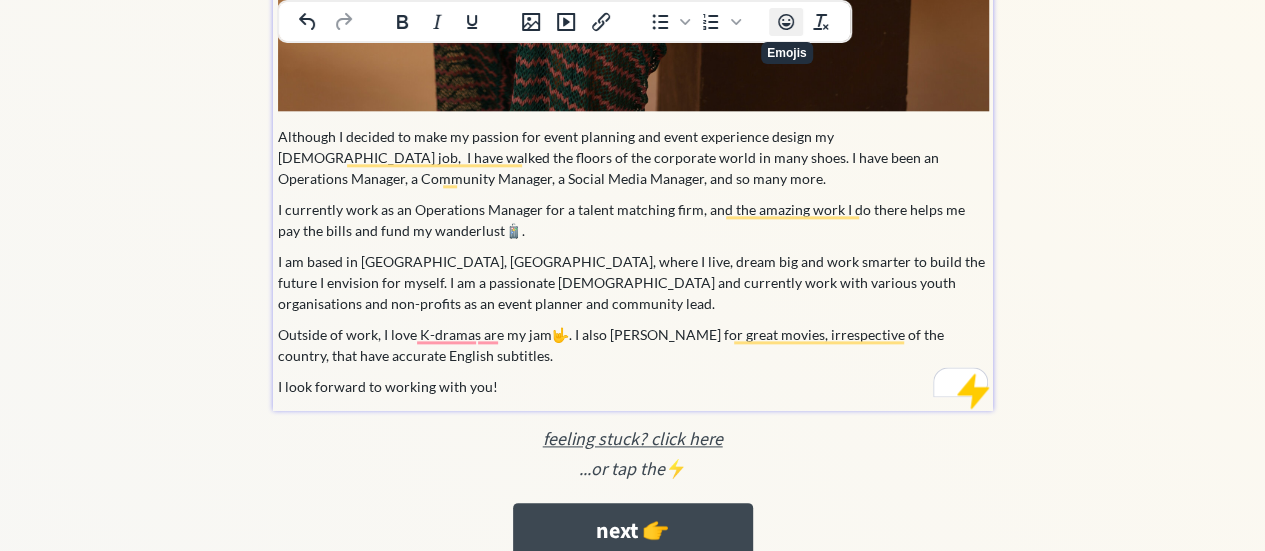click 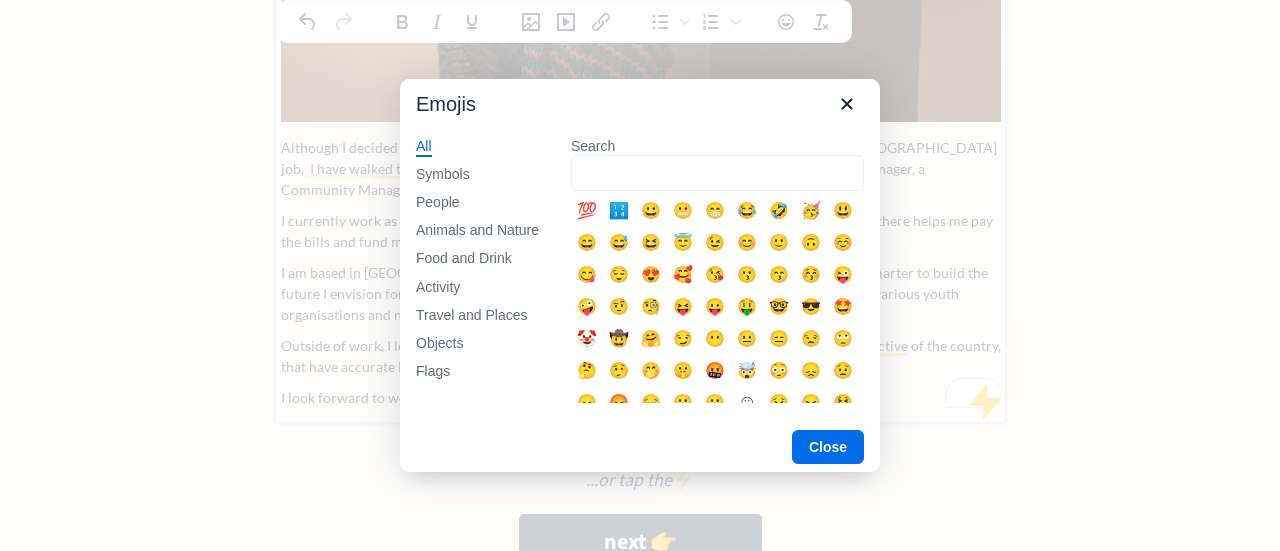 click on "Search" at bounding box center (717, 173) 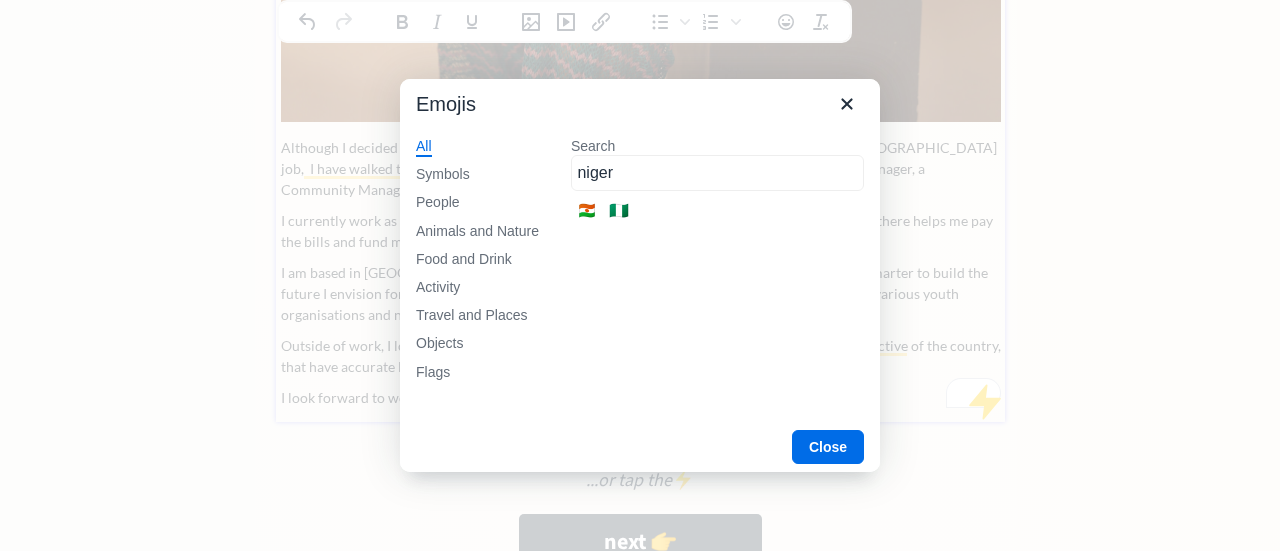 type on "niger" 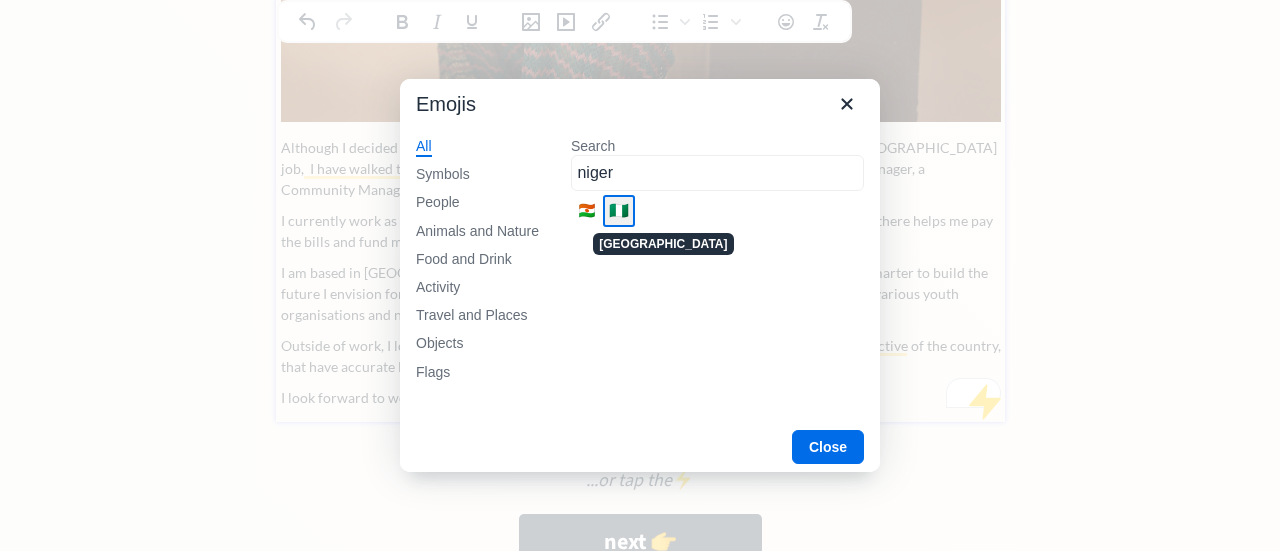 click on "🇳🇬" at bounding box center [619, 211] 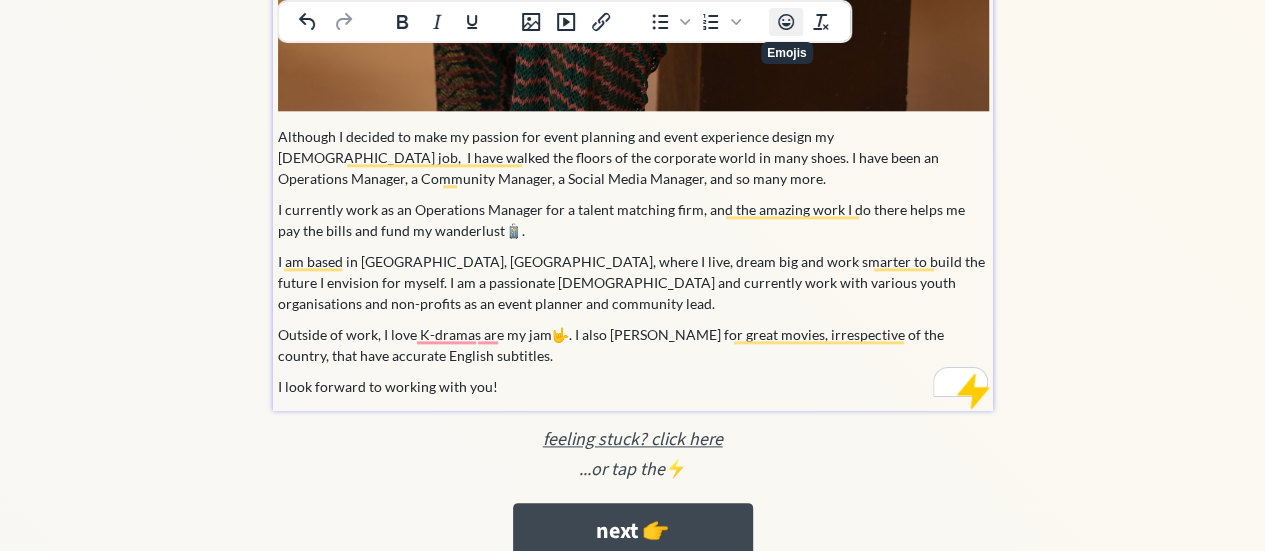 click 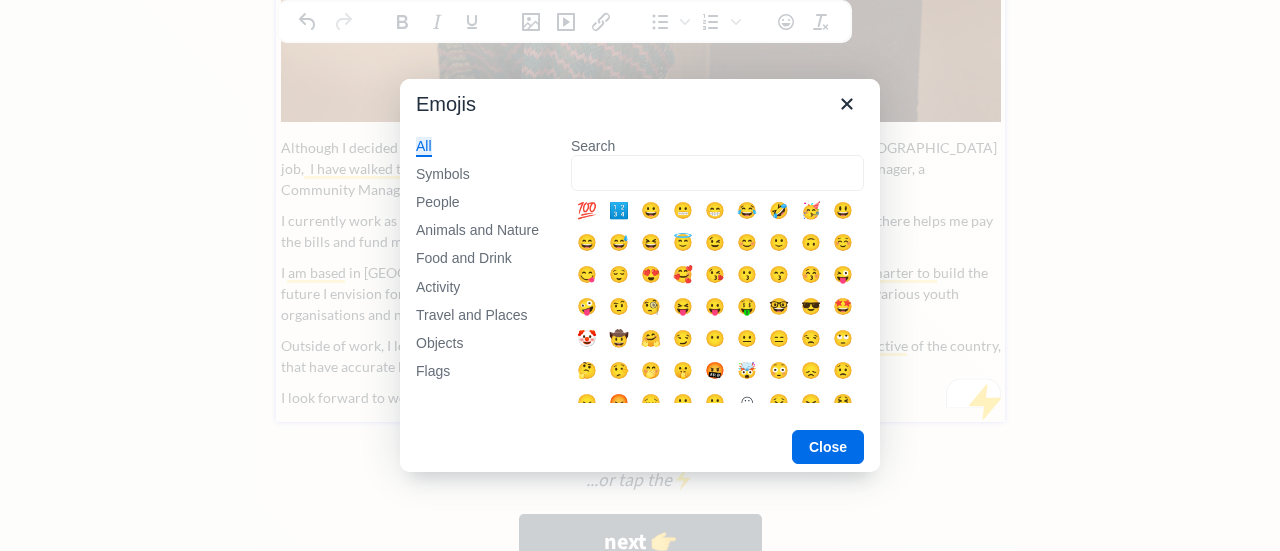 click on "All Symbols People Animals and Nature Food and Drink Activity Travel and Places Objects Flags" at bounding box center [477, 272] 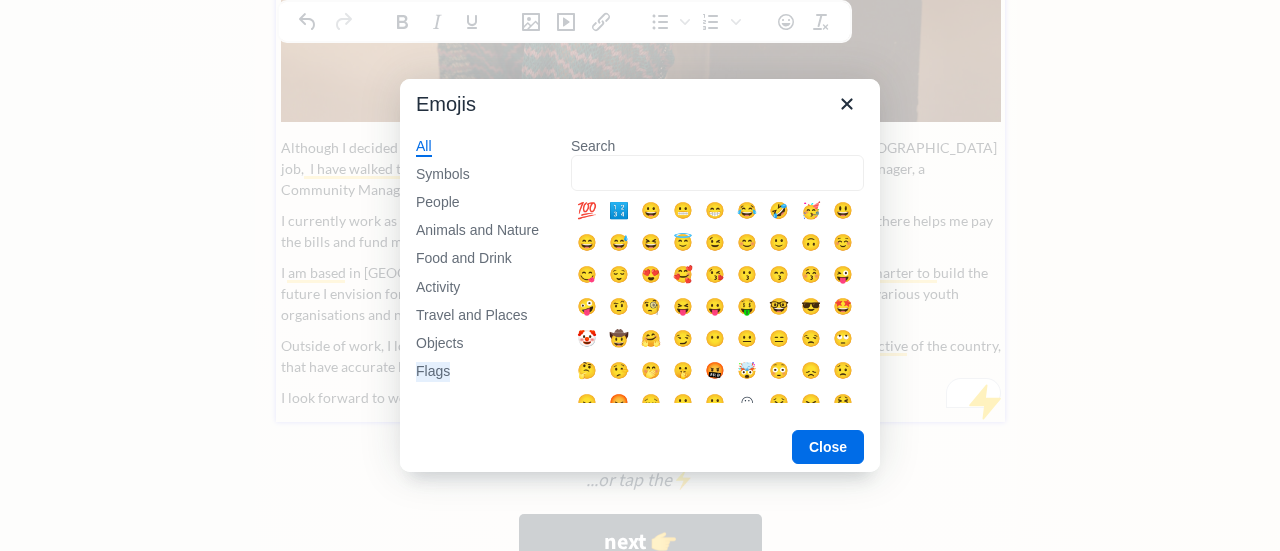 click on "Flags" at bounding box center (433, 372) 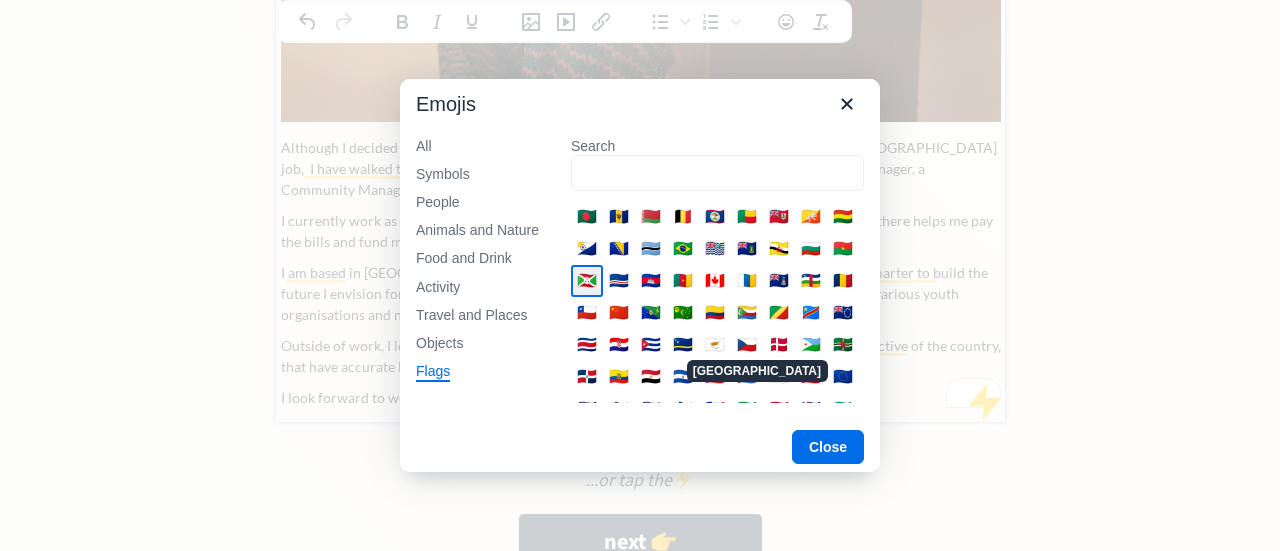 scroll, scrollTop: 62, scrollLeft: 0, axis: vertical 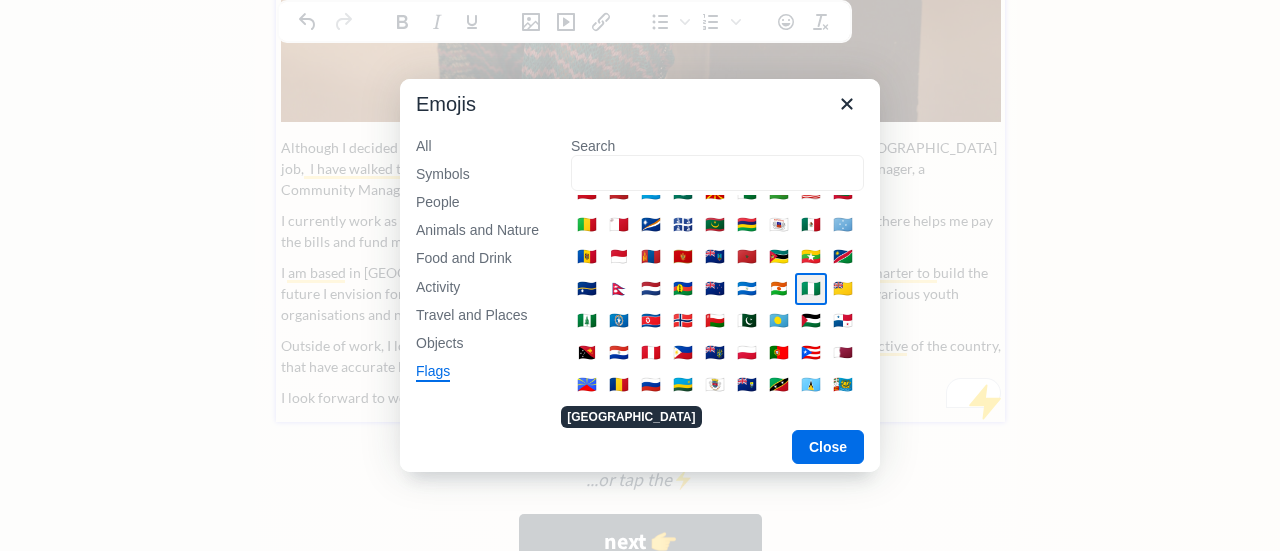 click on "🇳🇬" at bounding box center [811, 289] 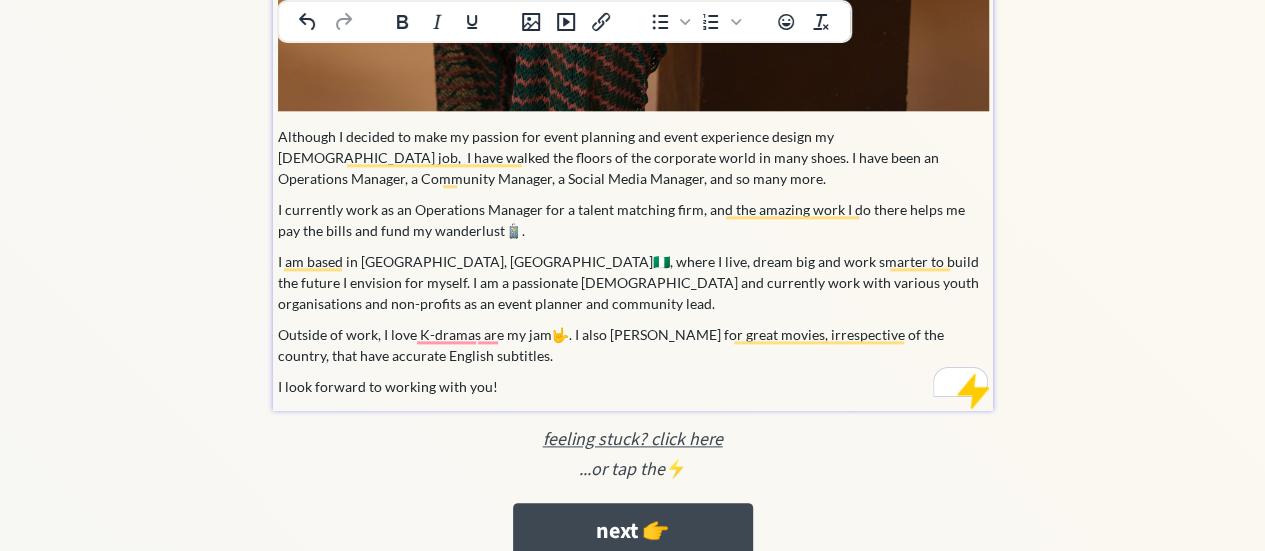 click on "I am based in Lagos, Nigeria🇳🇬, where I live, dream big and work smarter to build the future I envision for myself. I am a passionate volunteer and currently work with various youth organisations and non-profits as an event planner and community lead." at bounding box center [633, 282] 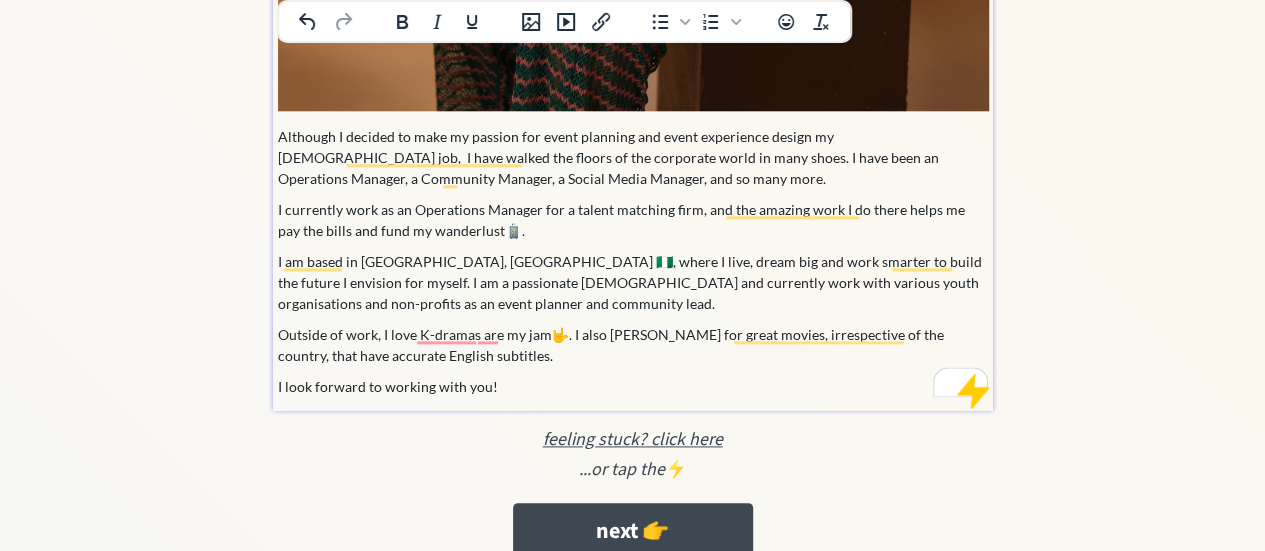 click on "I am based in [GEOGRAPHIC_DATA], [GEOGRAPHIC_DATA] 🇳🇬, where I live, dream big and work smarter to build the future I envision for myself. I am a passionate [DEMOGRAPHIC_DATA] and currently work with various youth organisations and non-profits as an event planner and community lead." at bounding box center (633, 282) 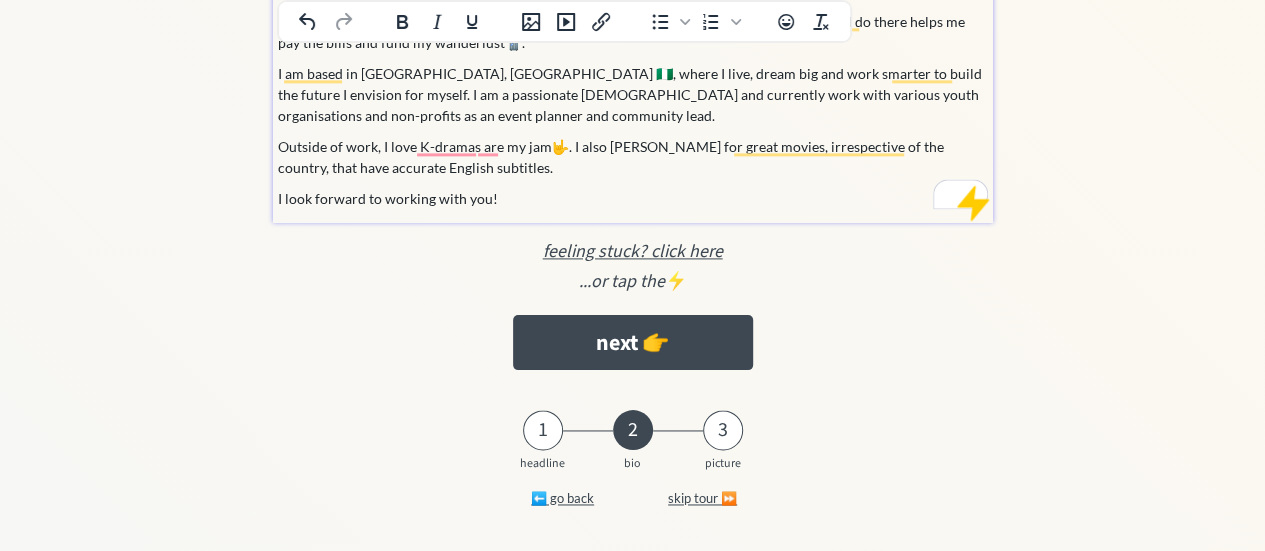 scroll, scrollTop: 1272, scrollLeft: 0, axis: vertical 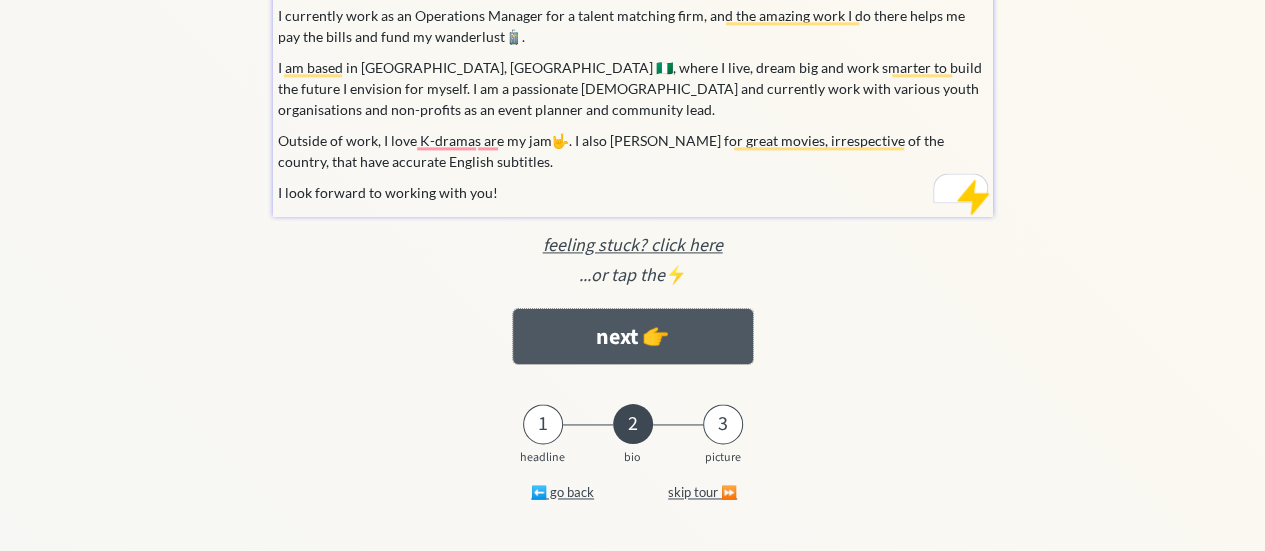 click on "next 👉" at bounding box center (633, 336) 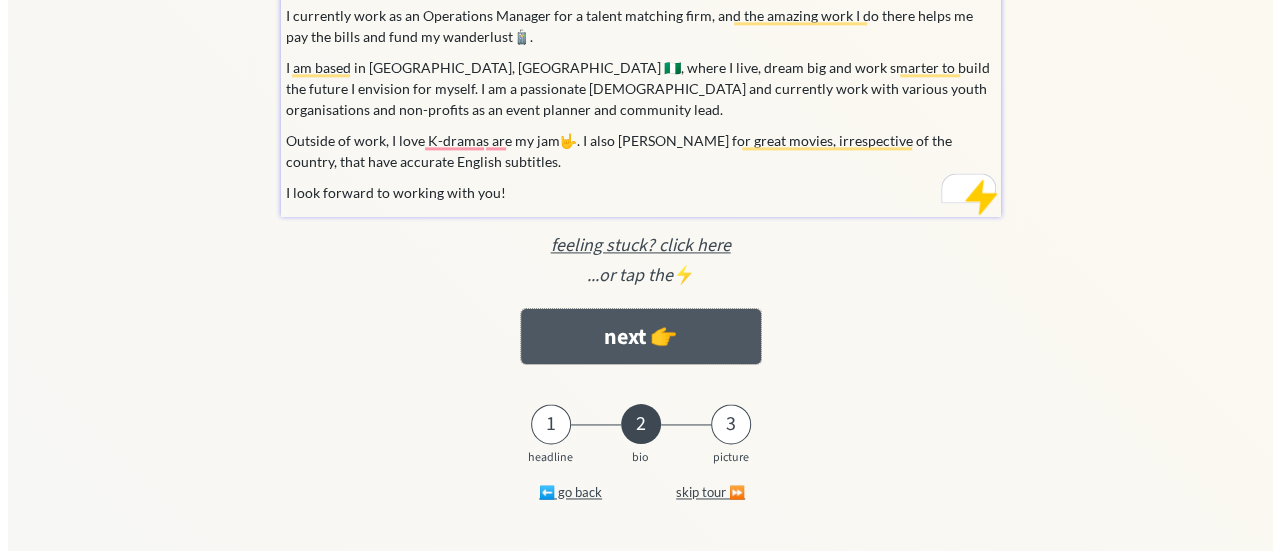 scroll, scrollTop: 1284, scrollLeft: 0, axis: vertical 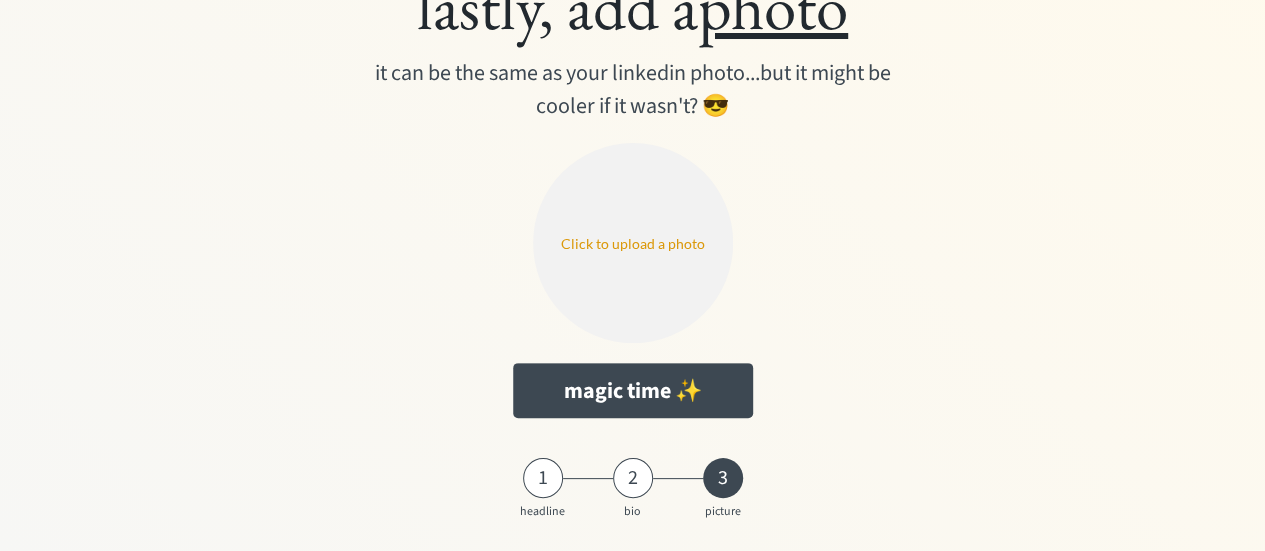 click at bounding box center (633, 243) 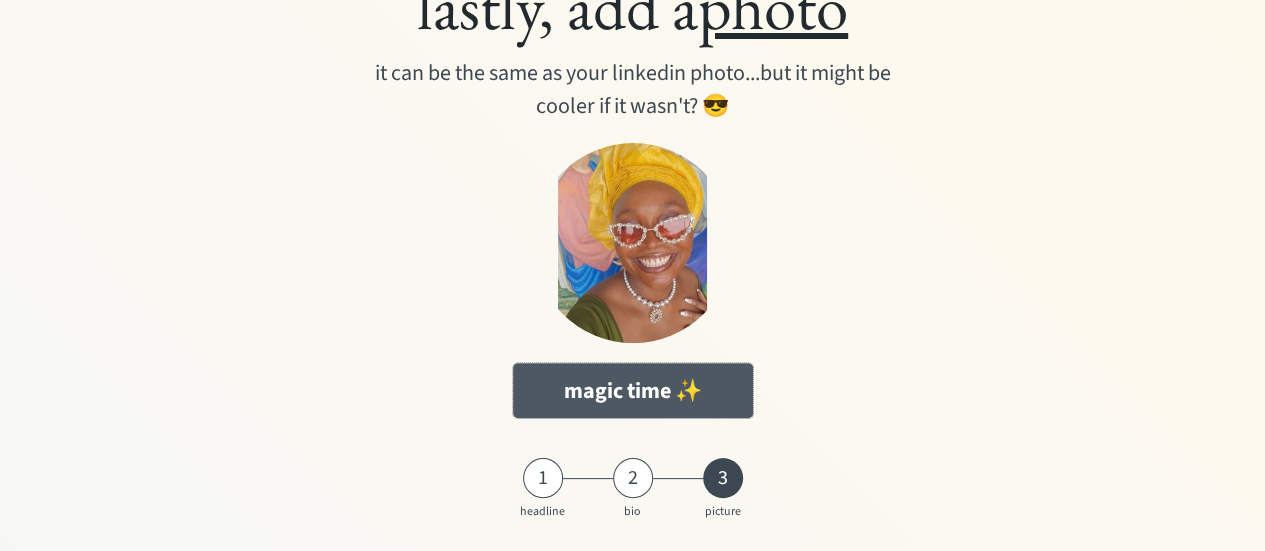 click on "magic time ✨" at bounding box center (633, 390) 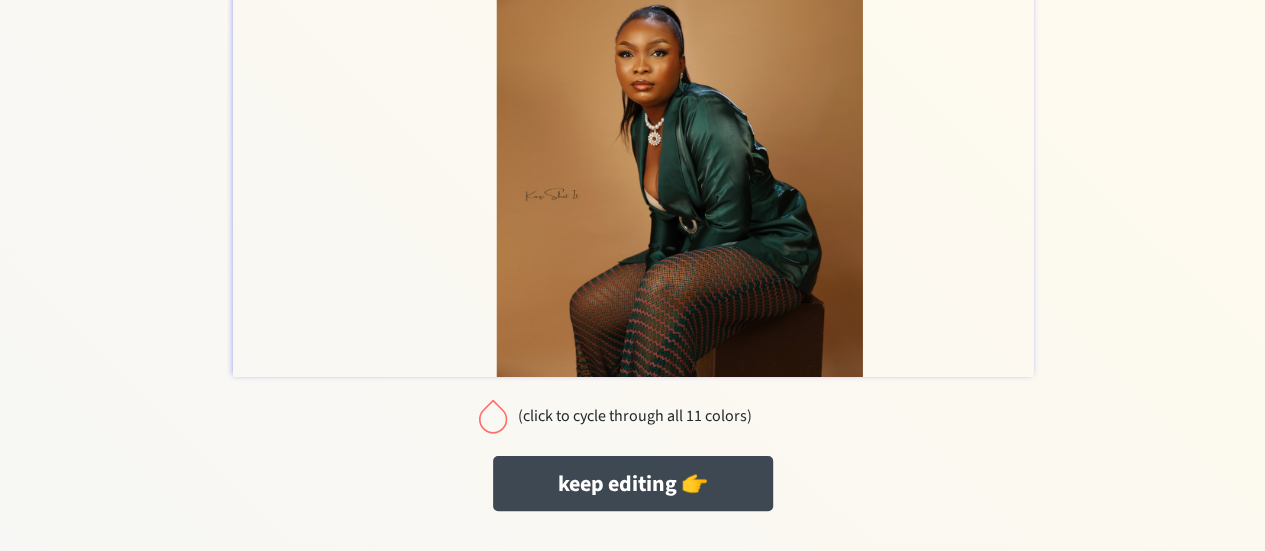 scroll, scrollTop: 469, scrollLeft: 0, axis: vertical 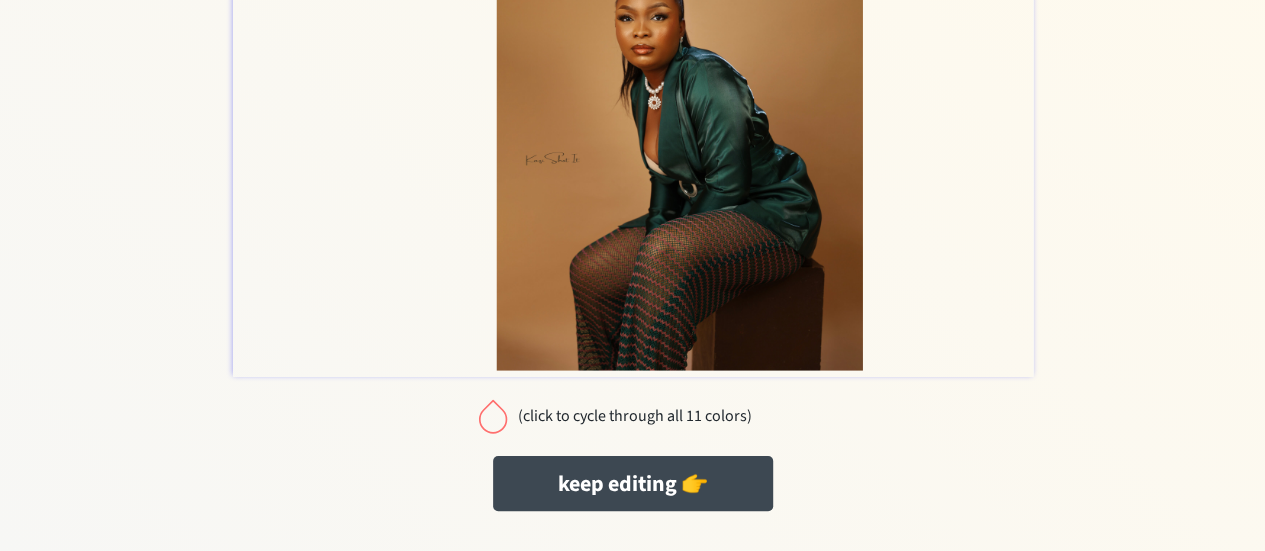 click at bounding box center [493, 416] 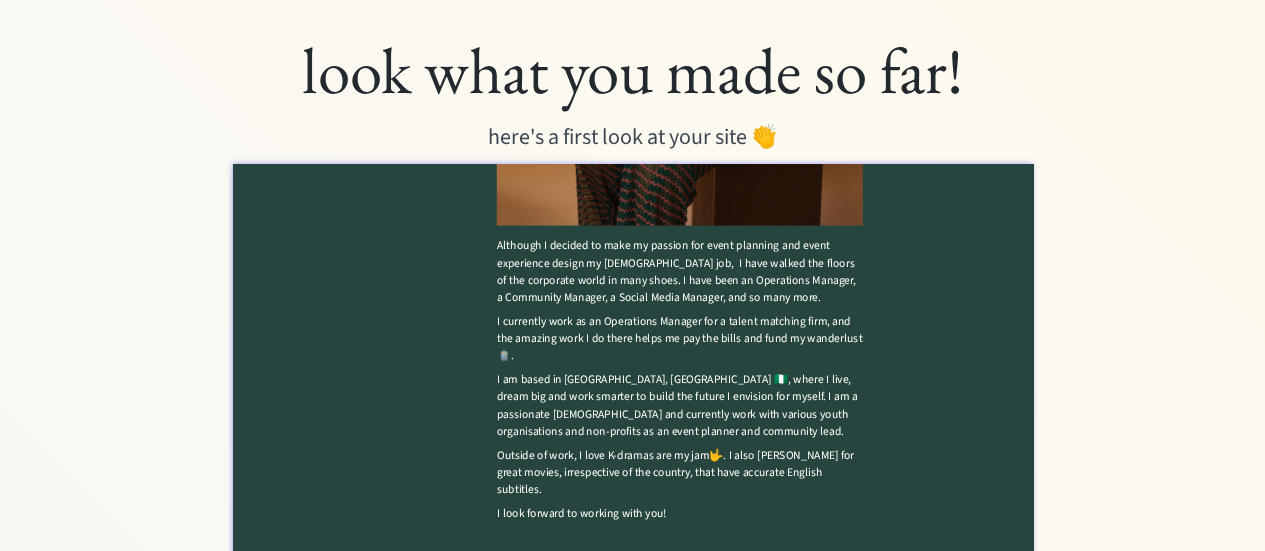 scroll, scrollTop: 188, scrollLeft: 0, axis: vertical 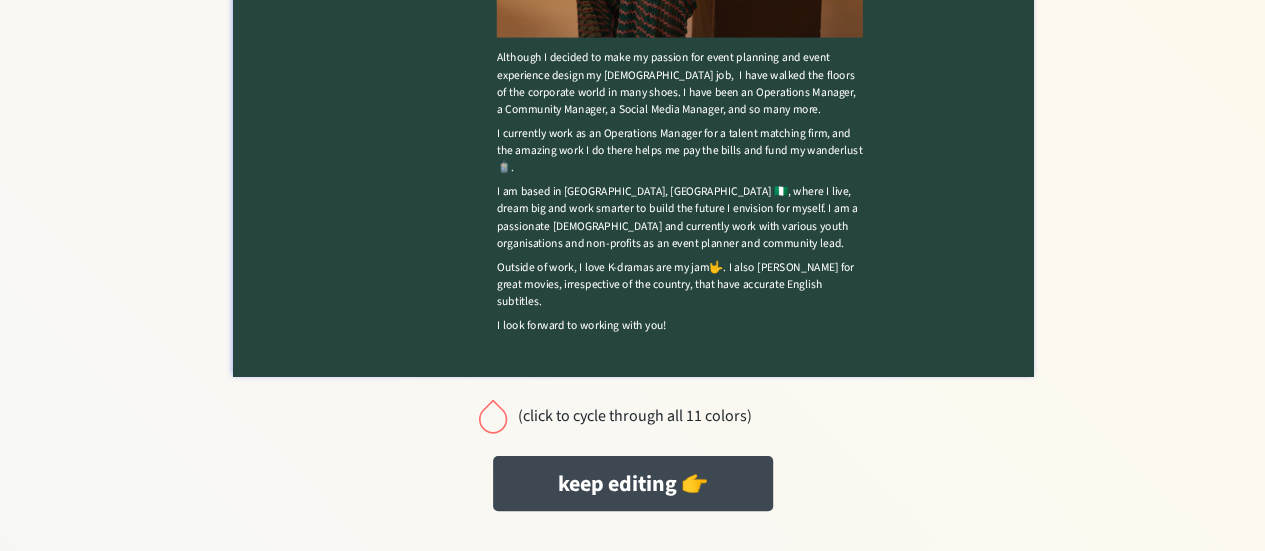 click at bounding box center [493, 416] 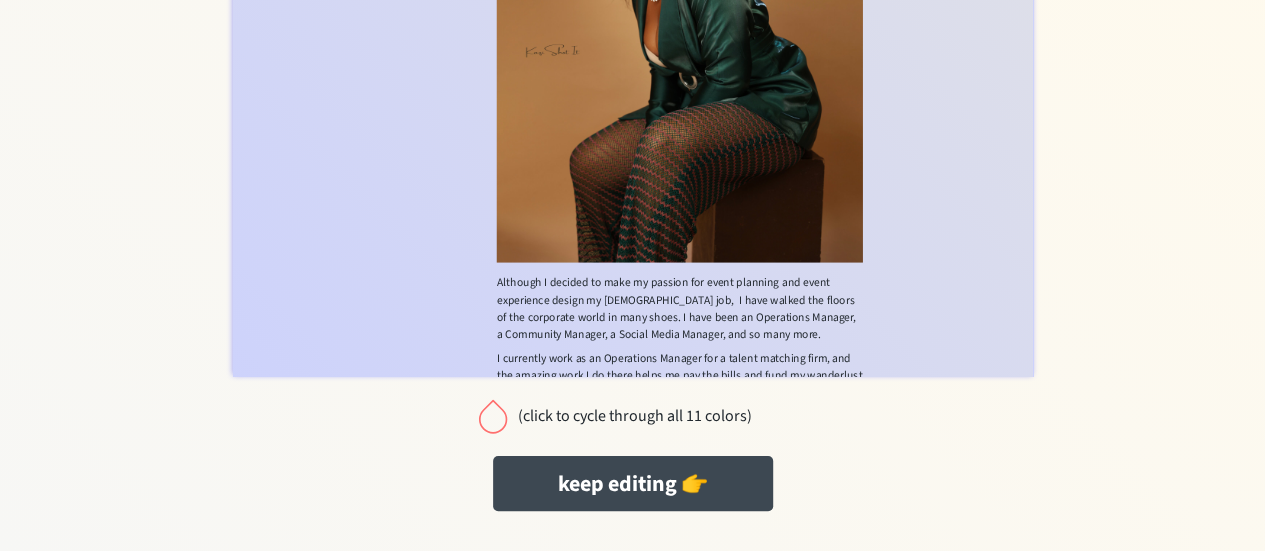 scroll, scrollTop: 989, scrollLeft: 0, axis: vertical 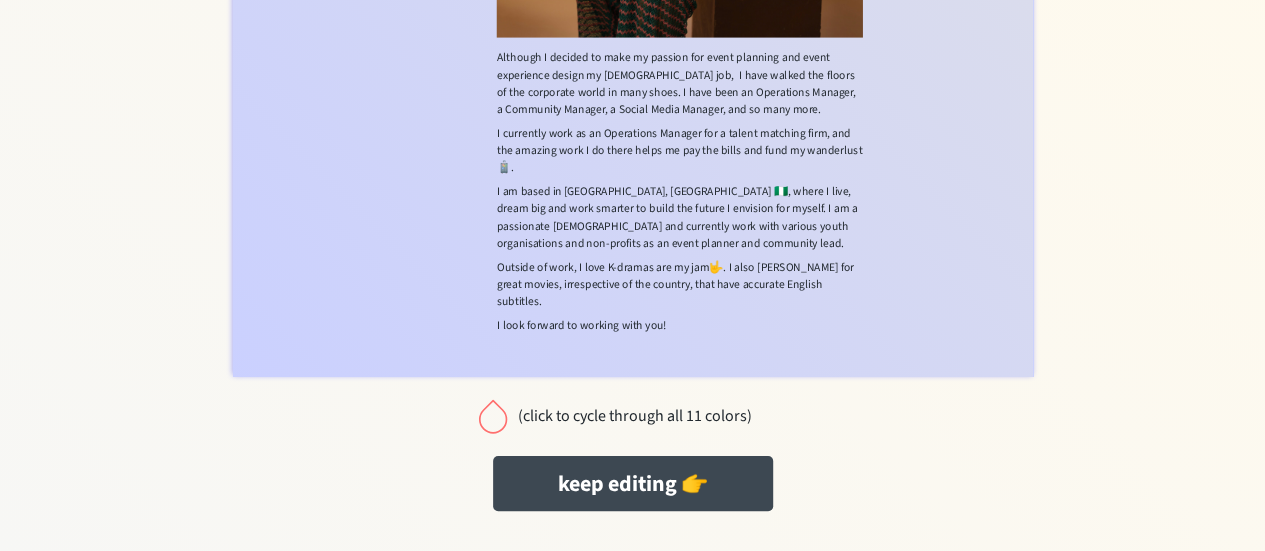 click at bounding box center (493, 416) 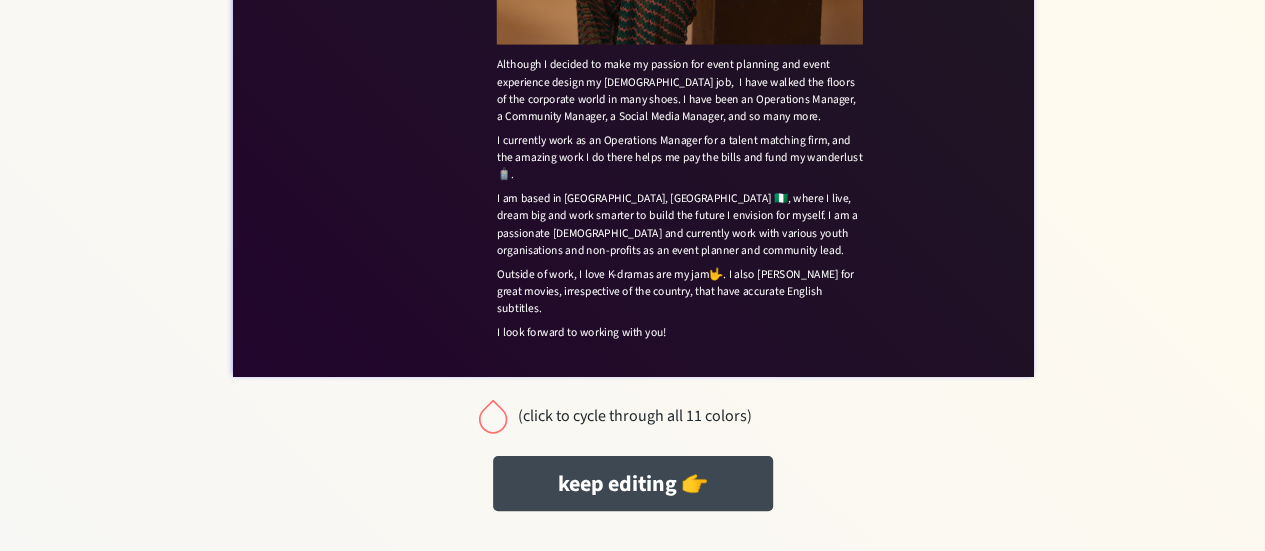 scroll, scrollTop: 989, scrollLeft: 0, axis: vertical 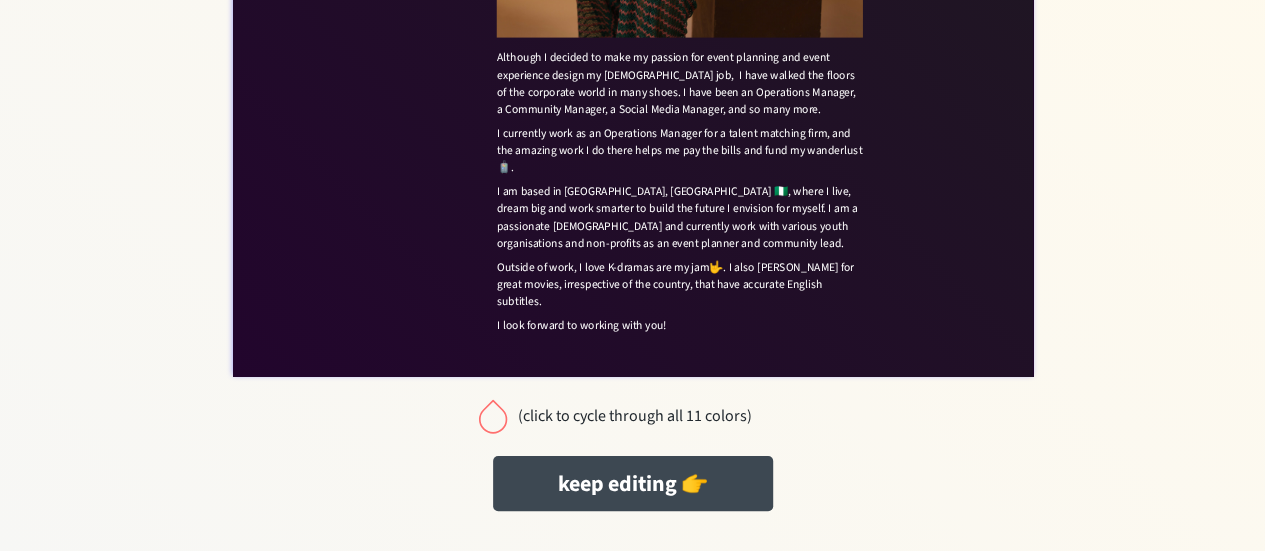 click at bounding box center [493, 416] 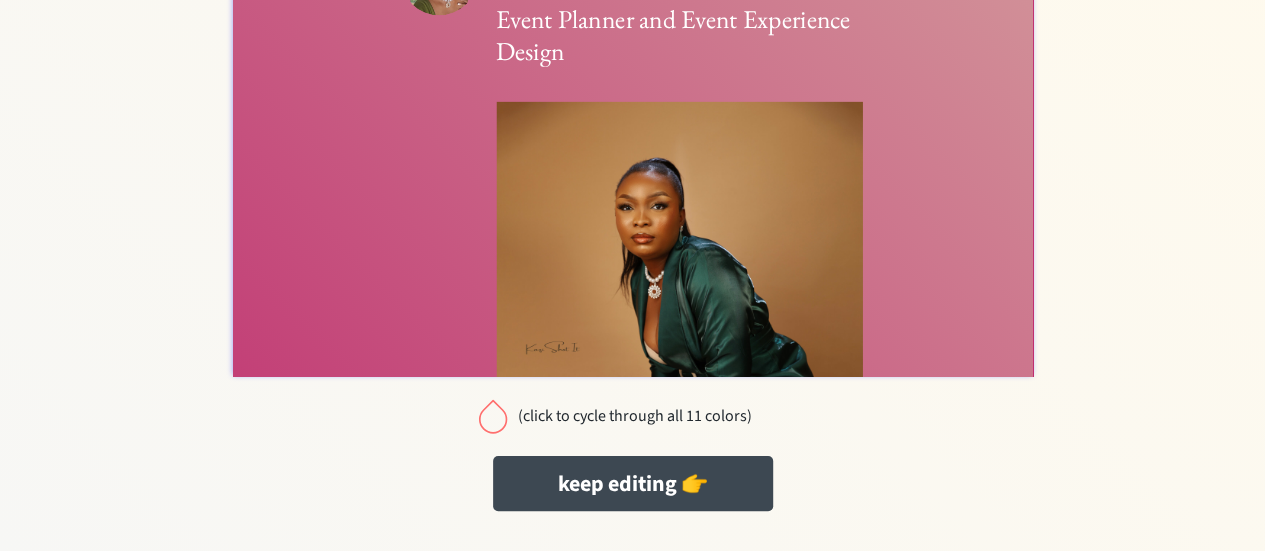 scroll, scrollTop: 0, scrollLeft: 0, axis: both 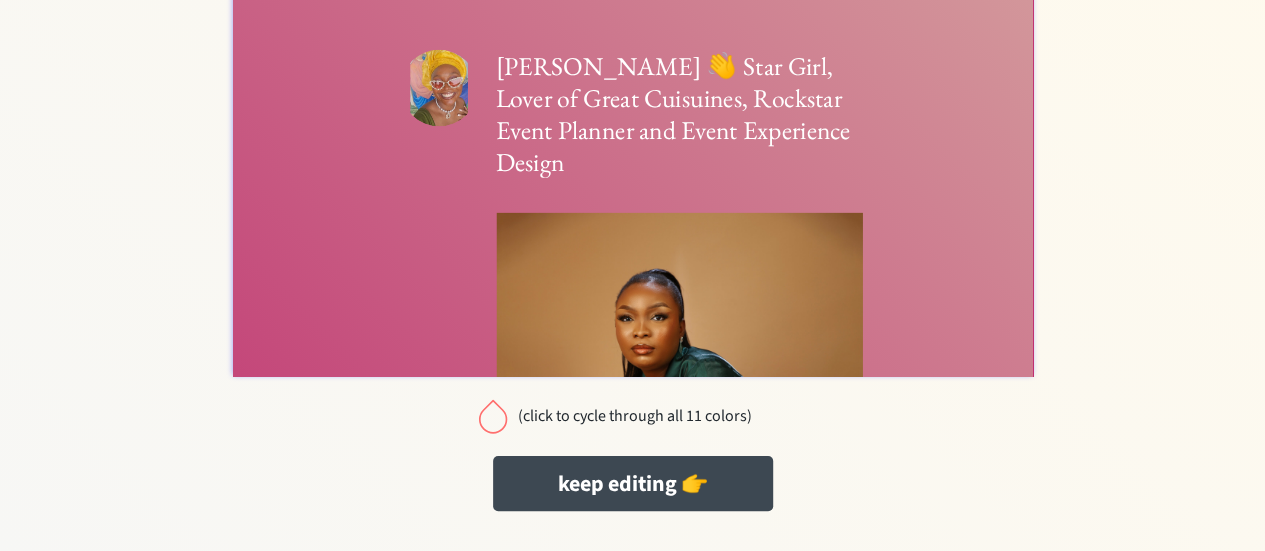 click at bounding box center (493, 416) 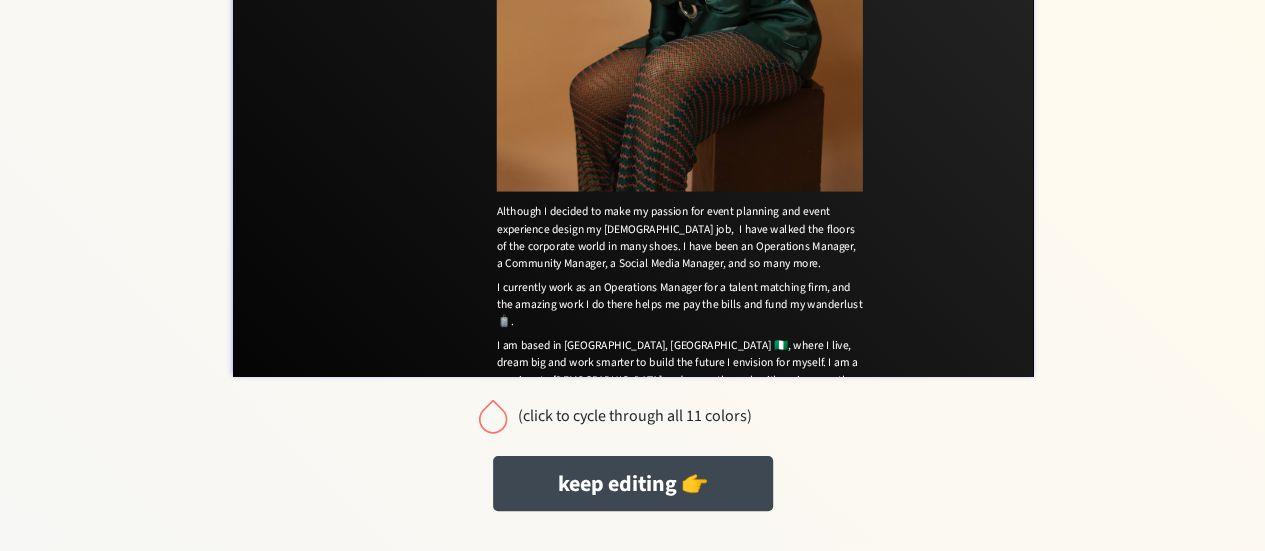 scroll, scrollTop: 761, scrollLeft: 0, axis: vertical 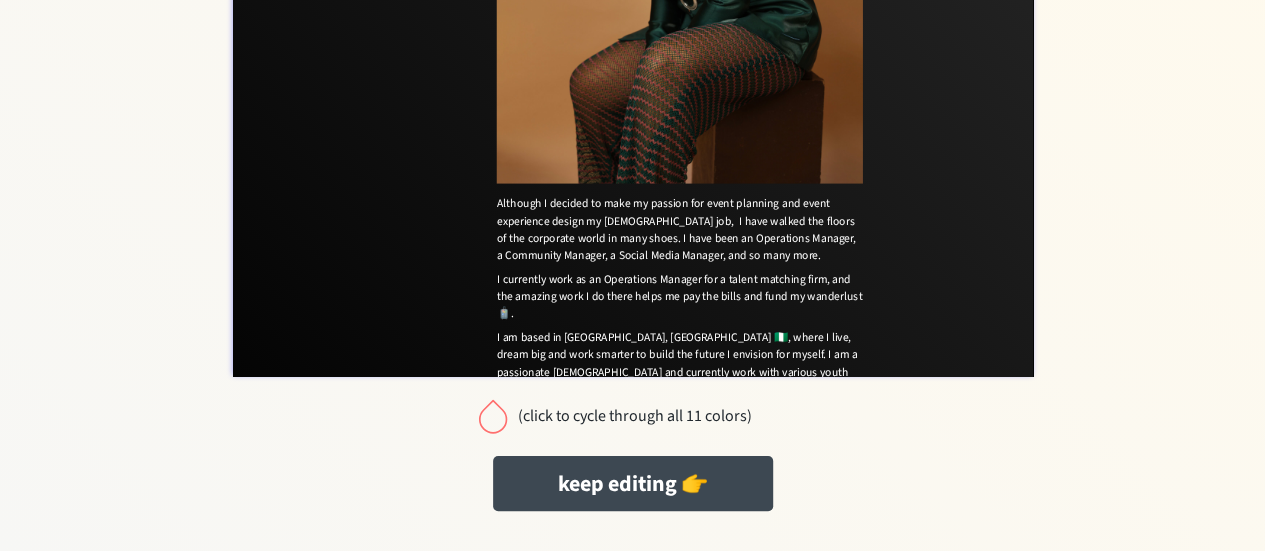 click at bounding box center [493, 416] 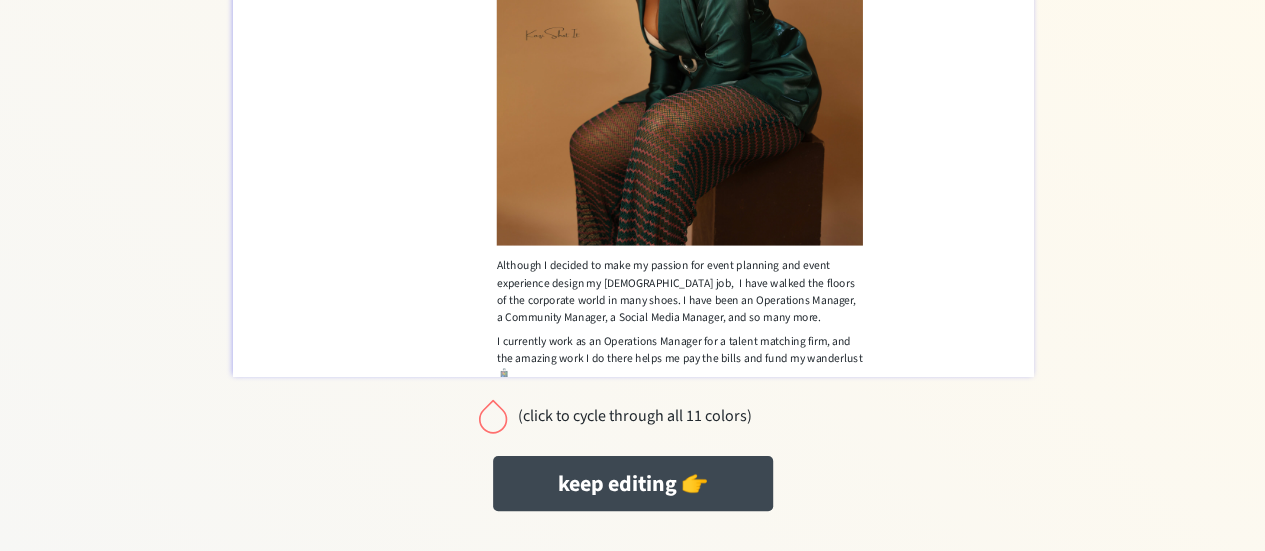 scroll, scrollTop: 989, scrollLeft: 0, axis: vertical 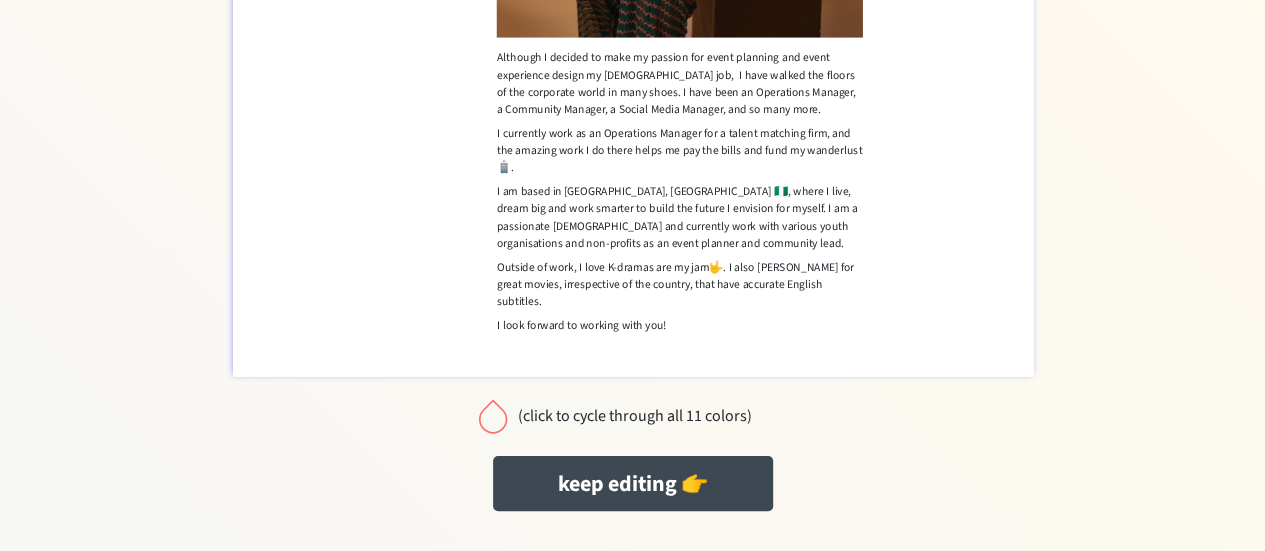 click at bounding box center [493, 416] 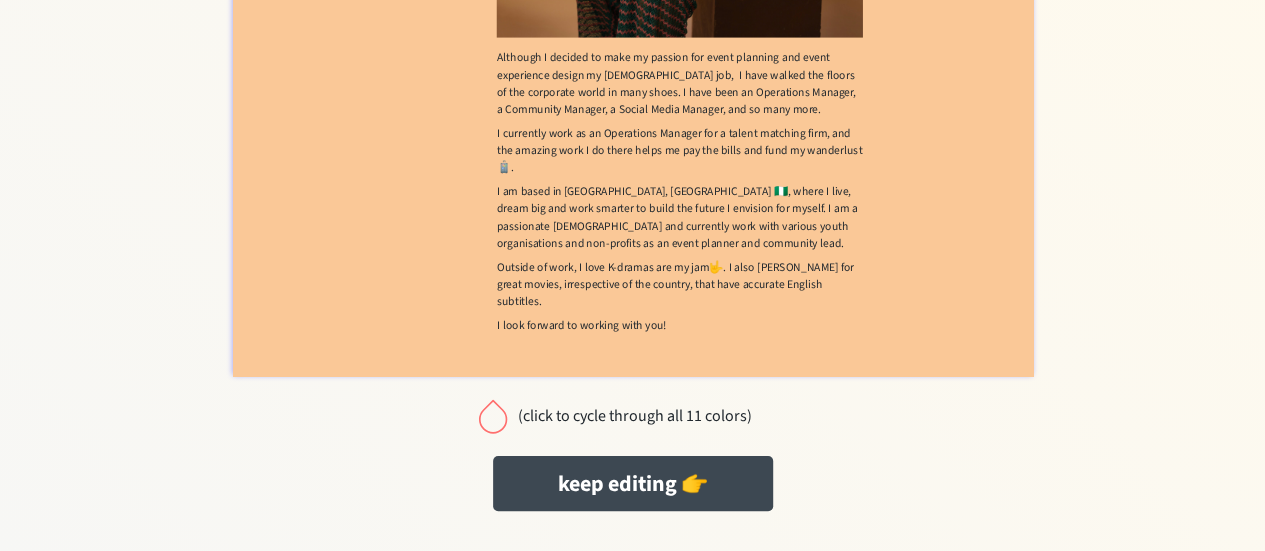 click at bounding box center [493, 416] 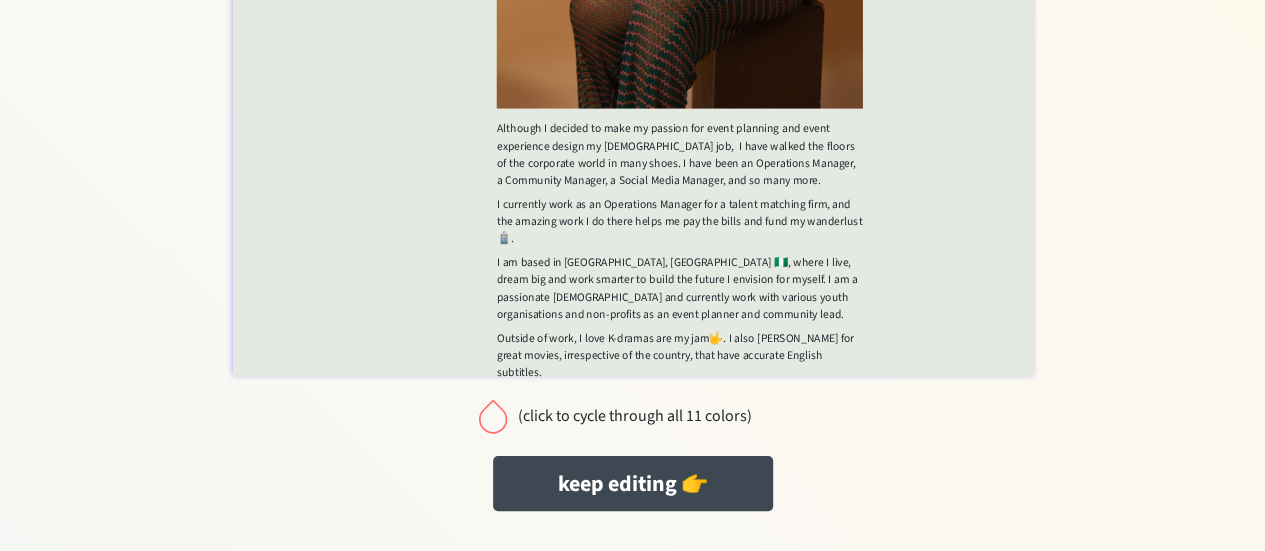 scroll, scrollTop: 989, scrollLeft: 0, axis: vertical 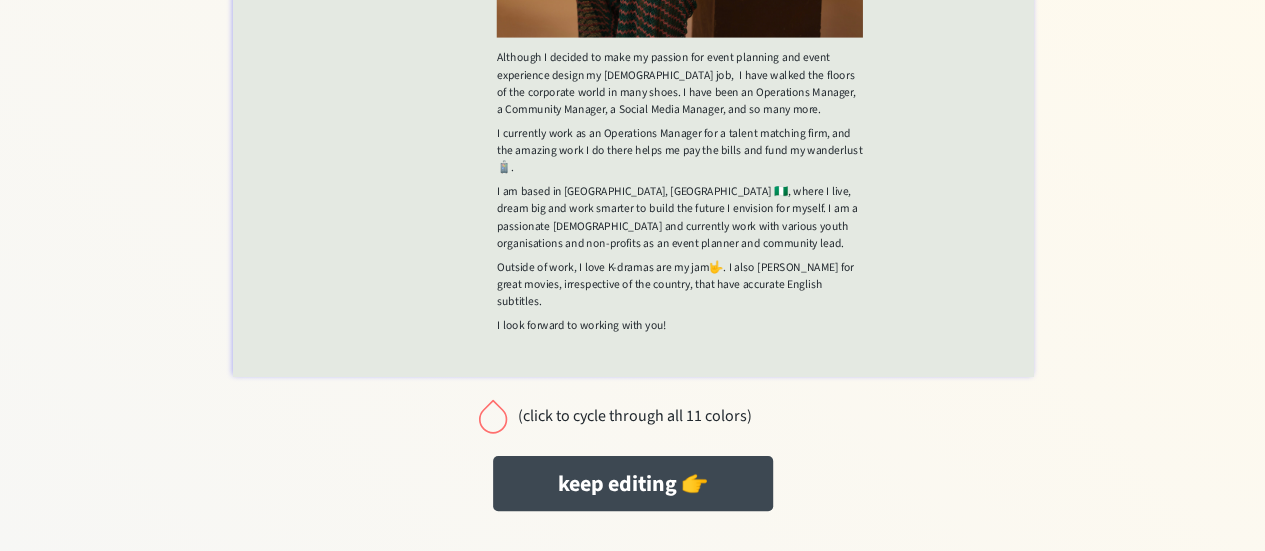 click at bounding box center (493, 416) 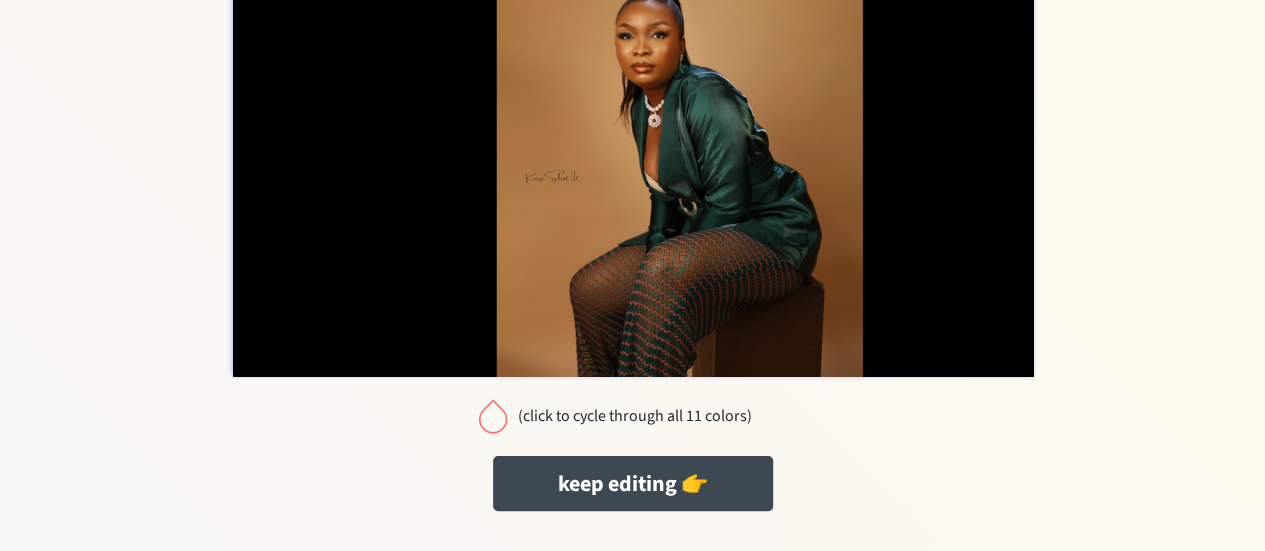 scroll, scrollTop: 0, scrollLeft: 0, axis: both 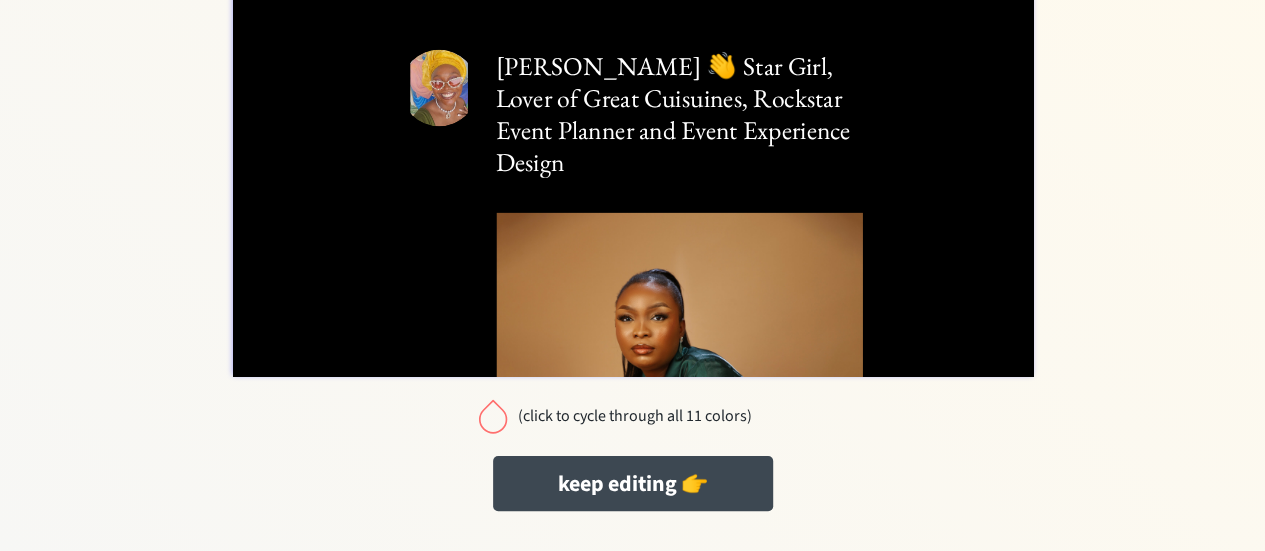 click at bounding box center [493, 416] 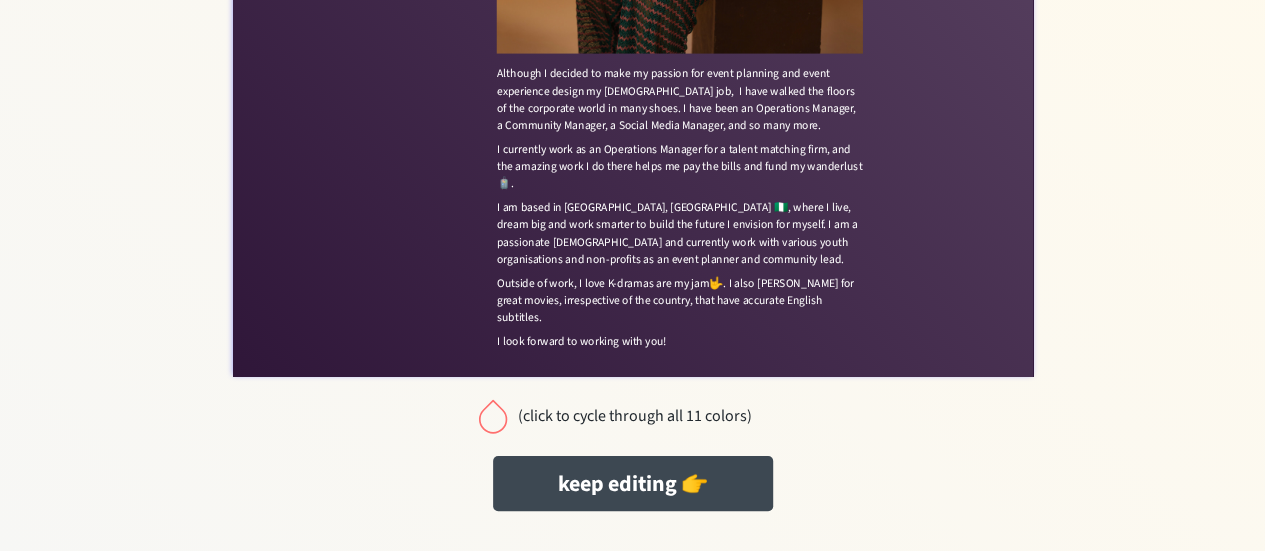 scroll, scrollTop: 989, scrollLeft: 0, axis: vertical 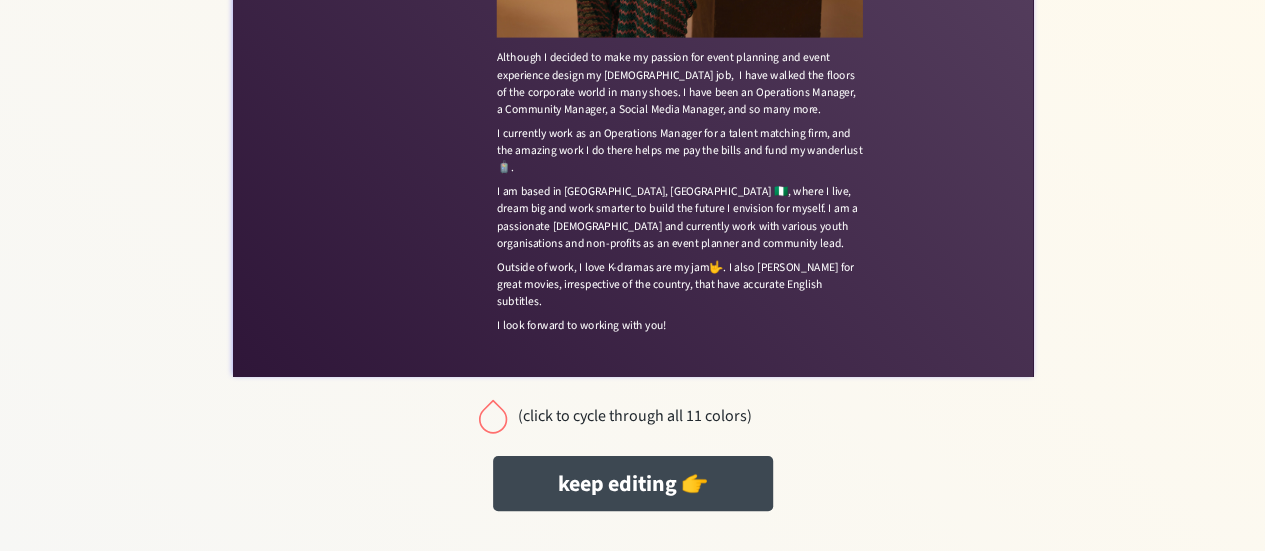 click at bounding box center [493, 416] 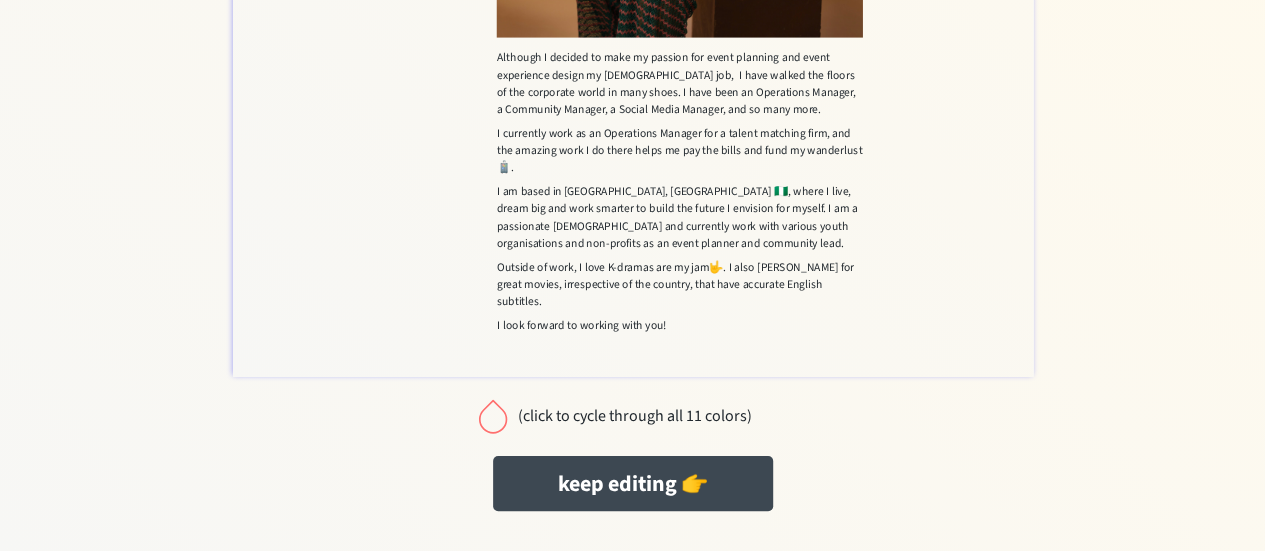 click at bounding box center (493, 416) 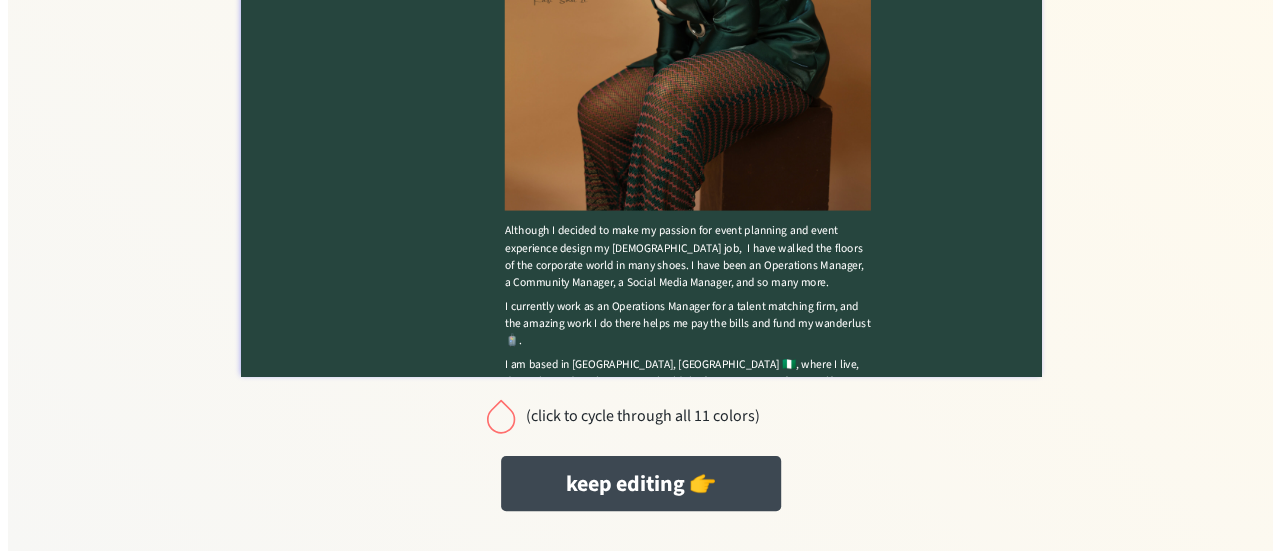 scroll, scrollTop: 989, scrollLeft: 0, axis: vertical 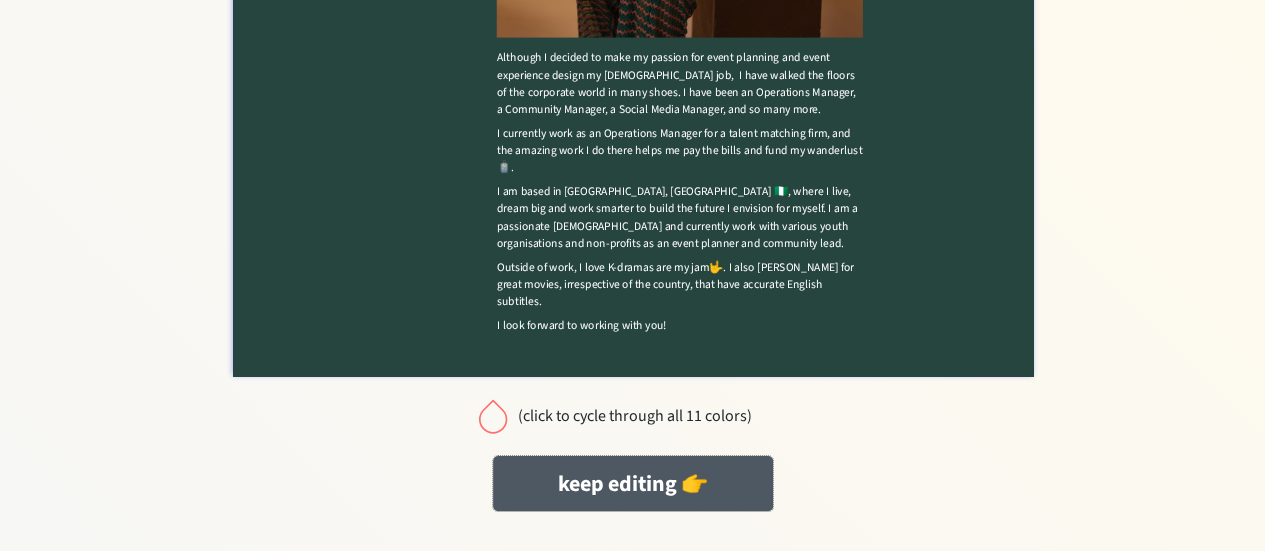 click on "keep editing 👉" at bounding box center (633, 483) 